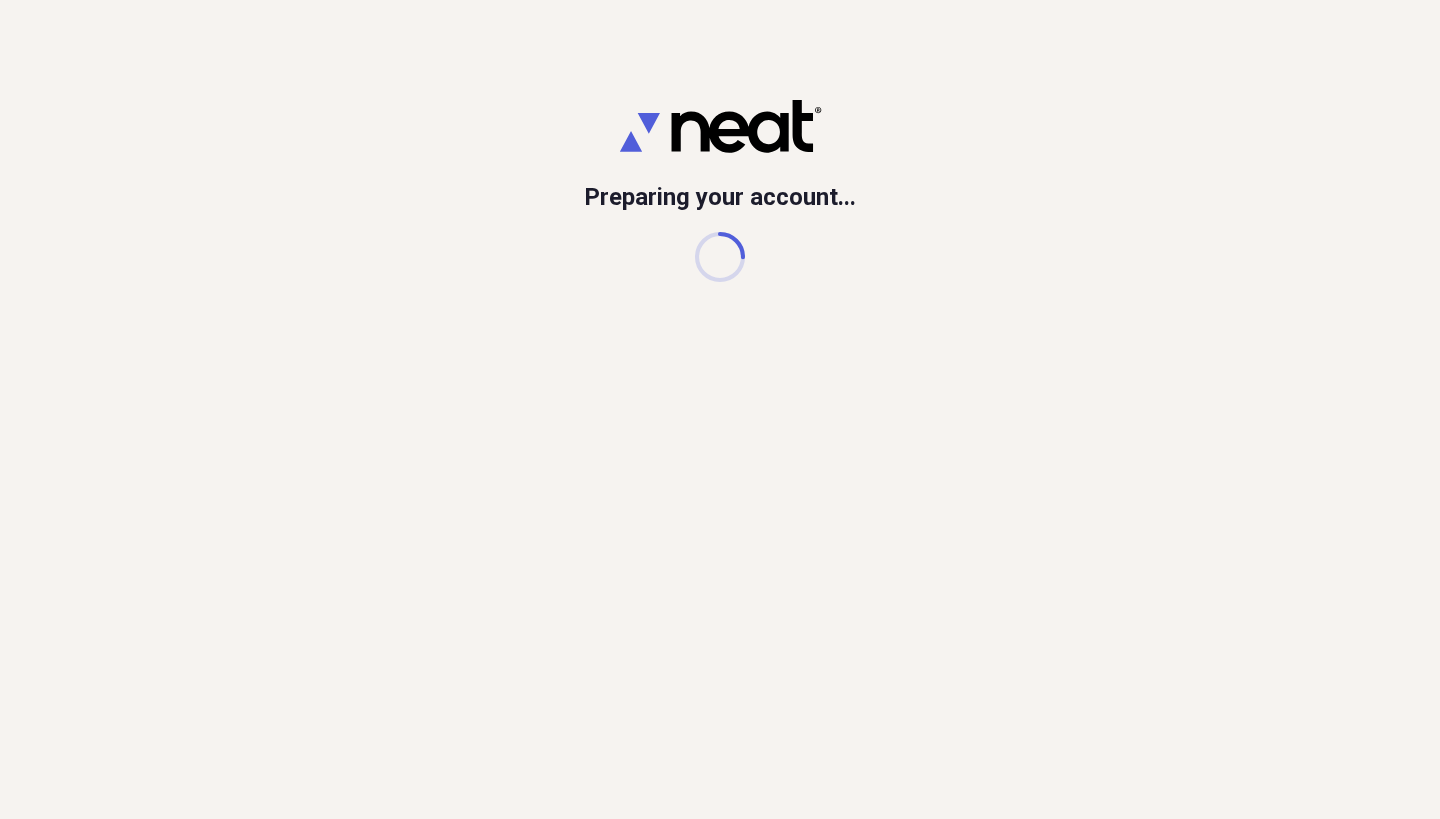 scroll, scrollTop: 0, scrollLeft: 0, axis: both 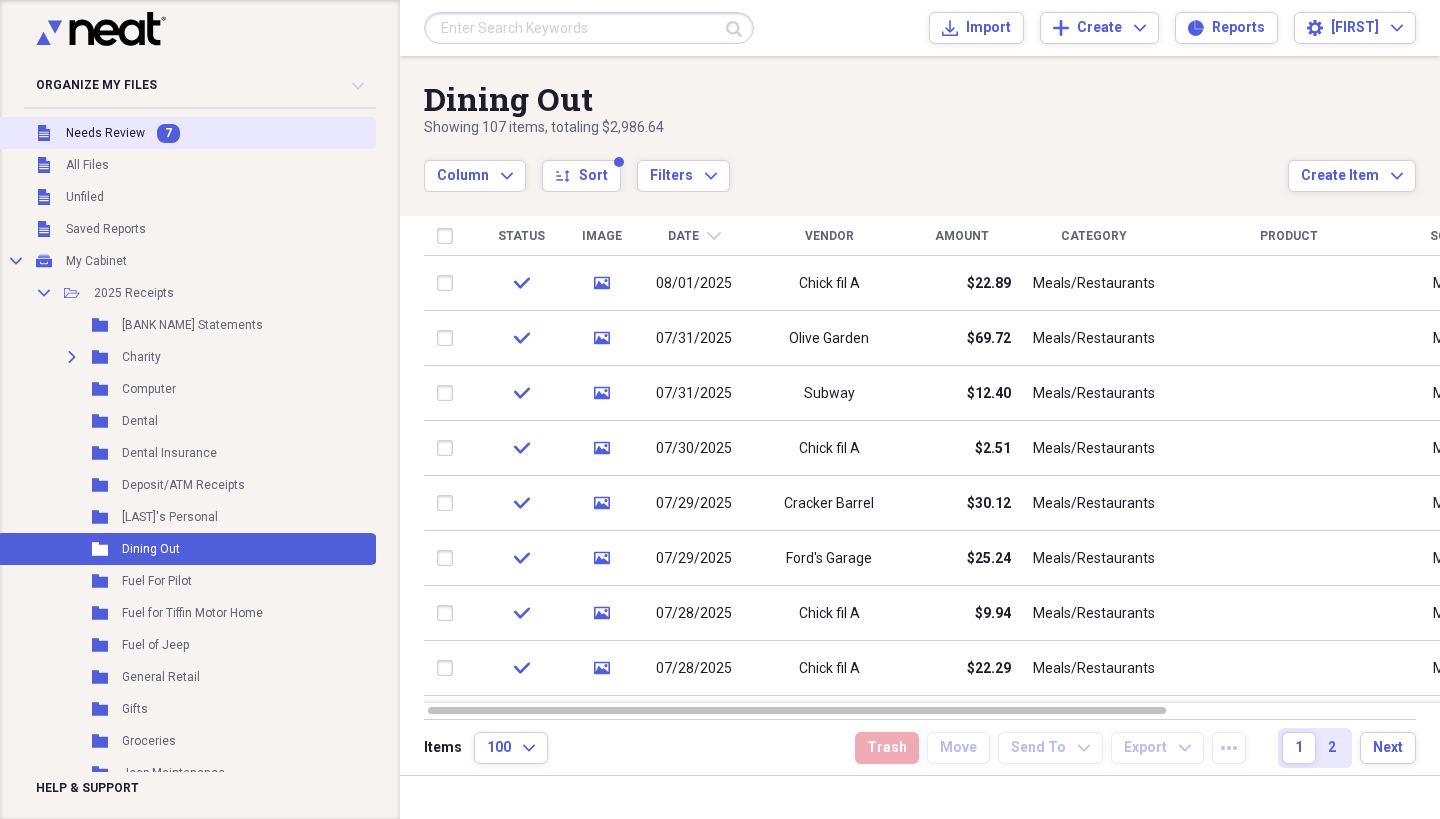 click on "Unfiled Needs Review 7" at bounding box center (186, 133) 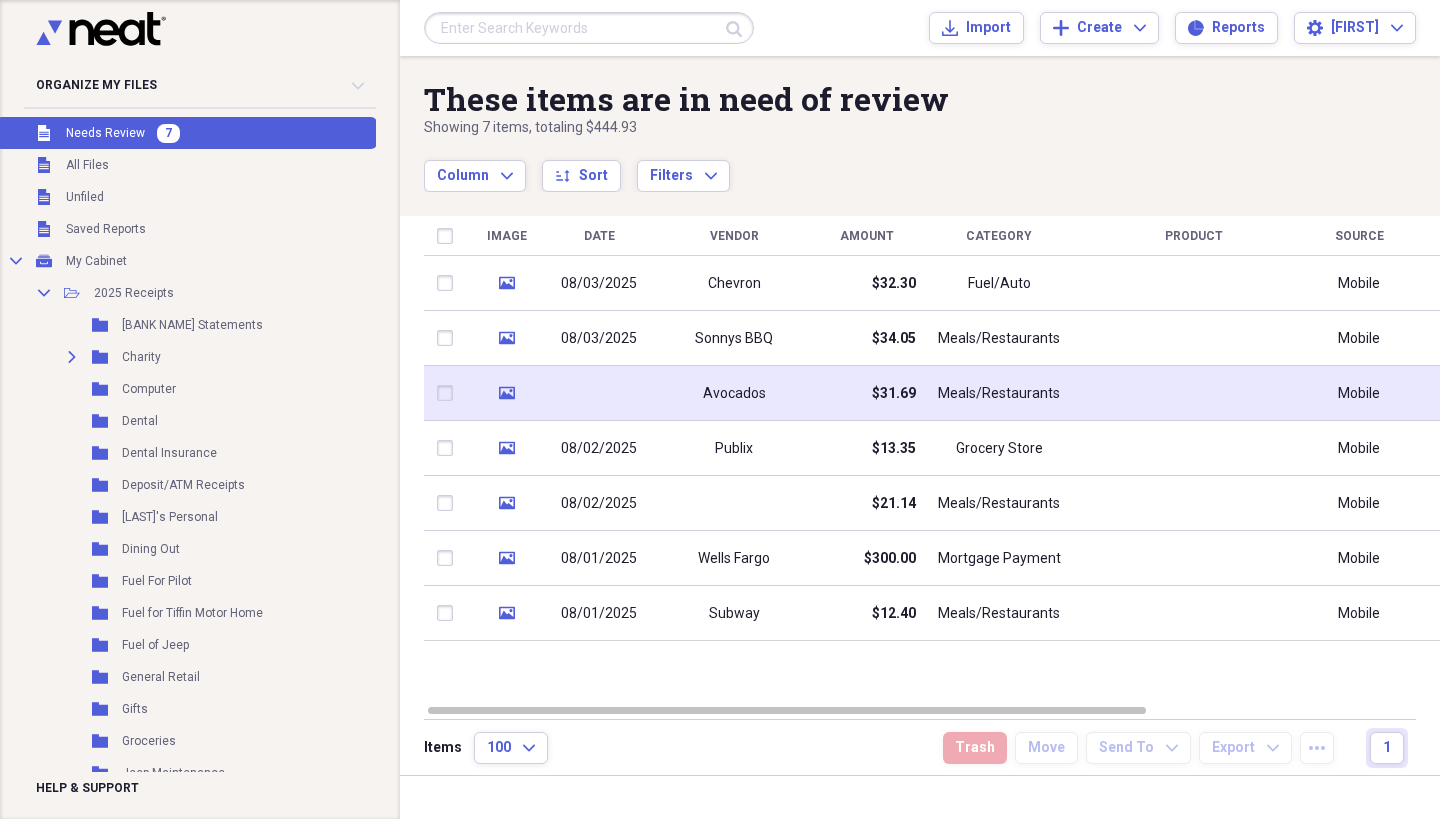 click on "Avocados" at bounding box center [734, 393] 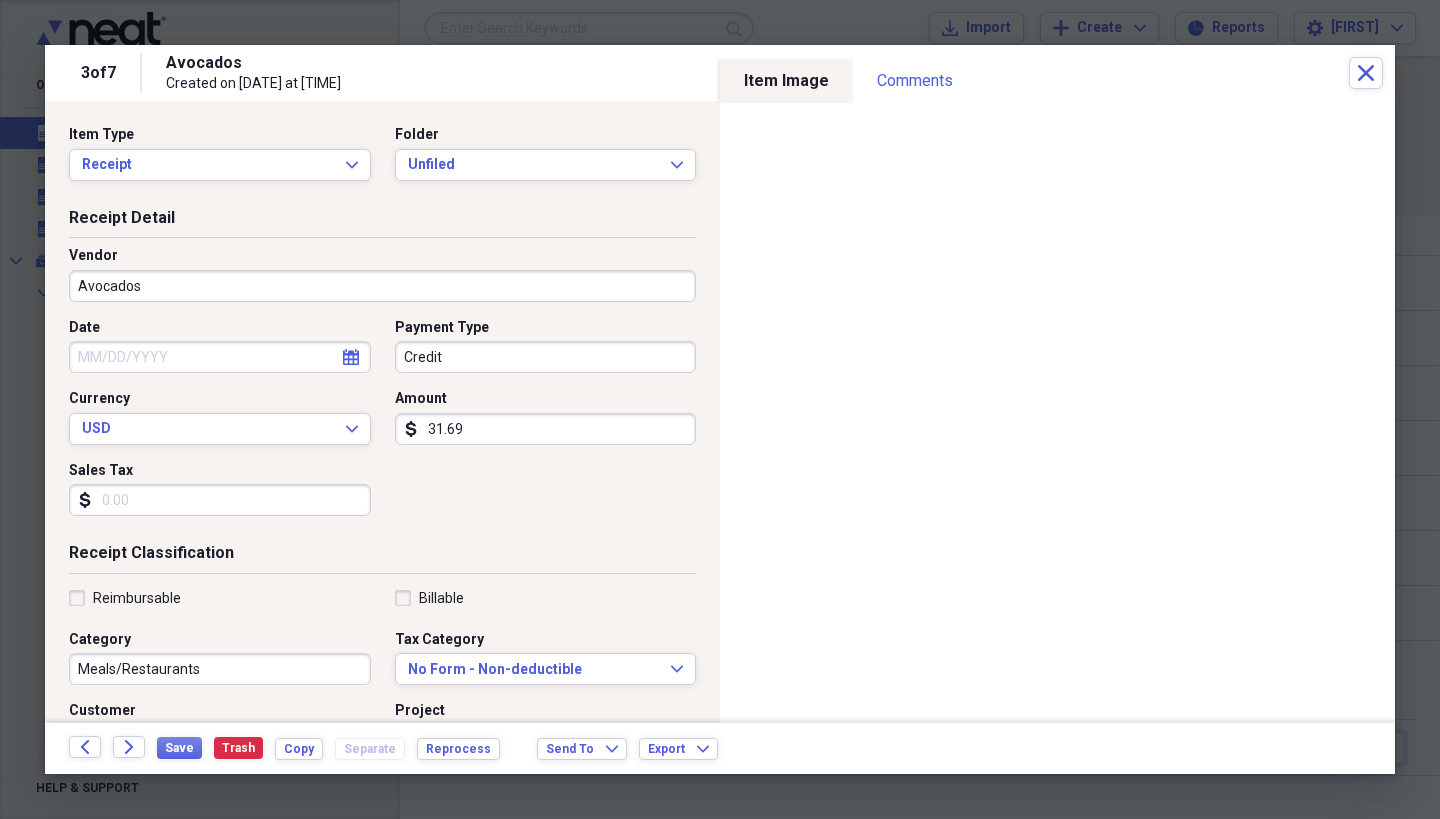 click on "Avocados" at bounding box center [382, 286] 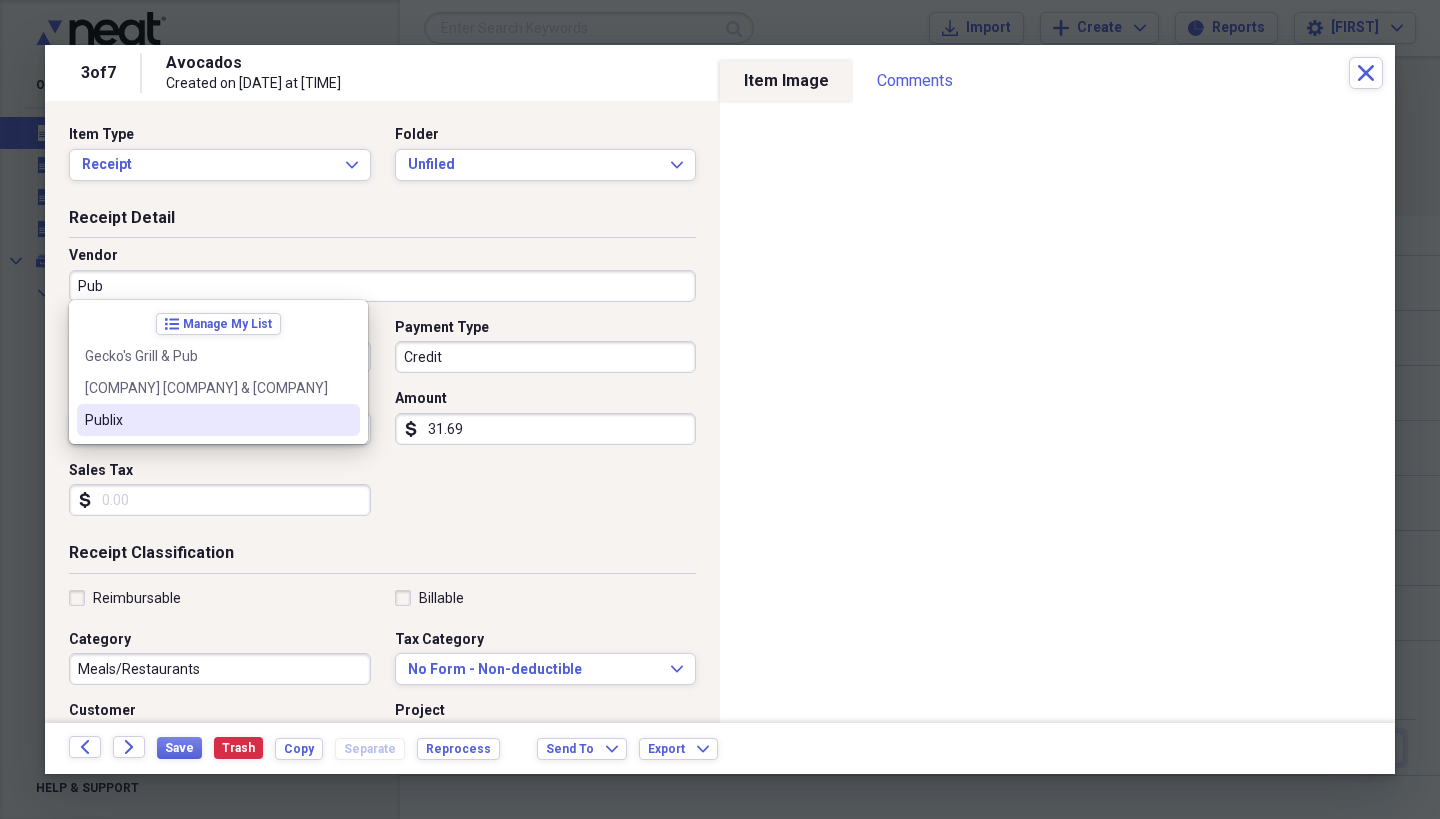 click on "Publix" at bounding box center (206, 420) 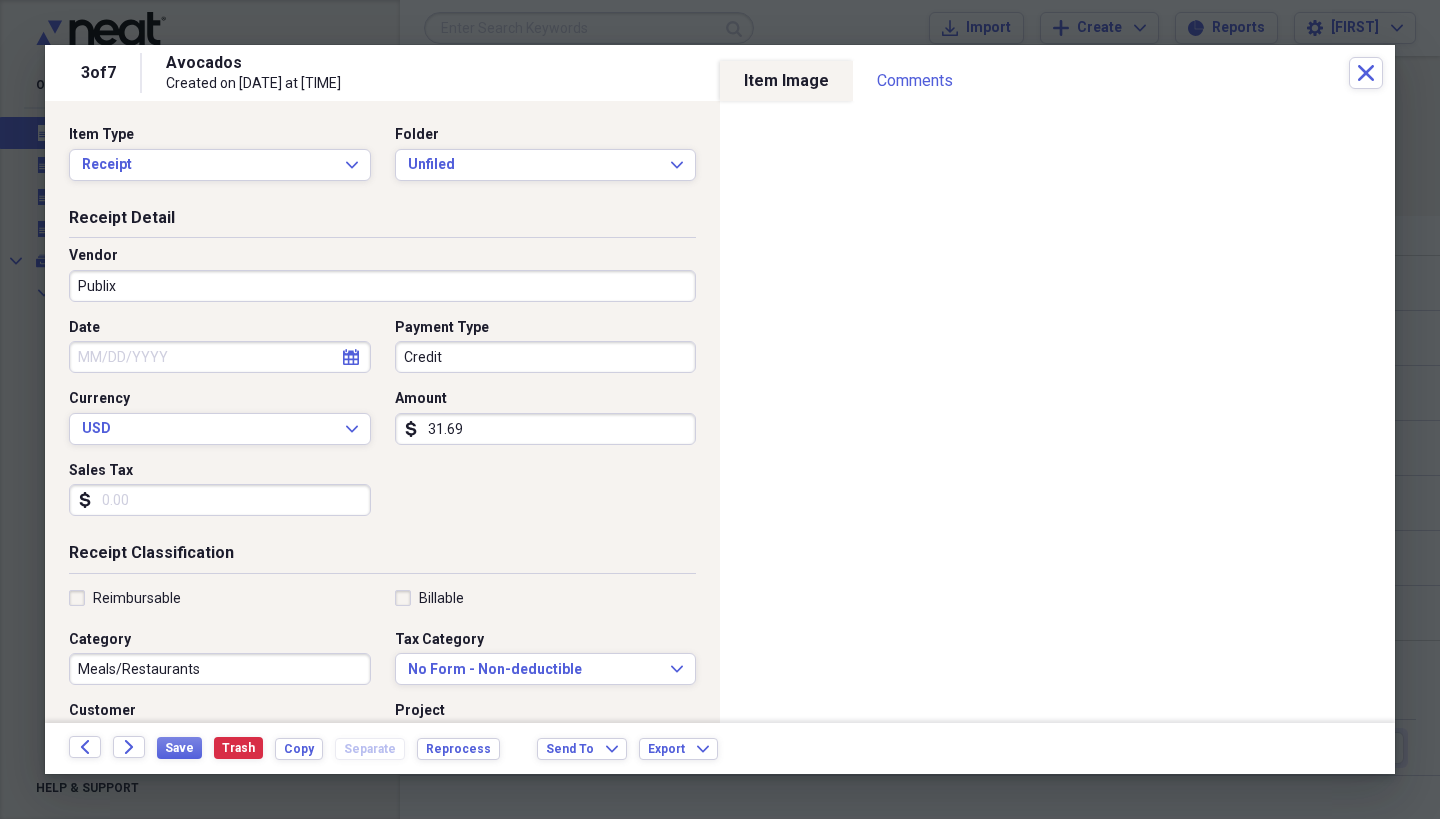 type on "Grocery Store" 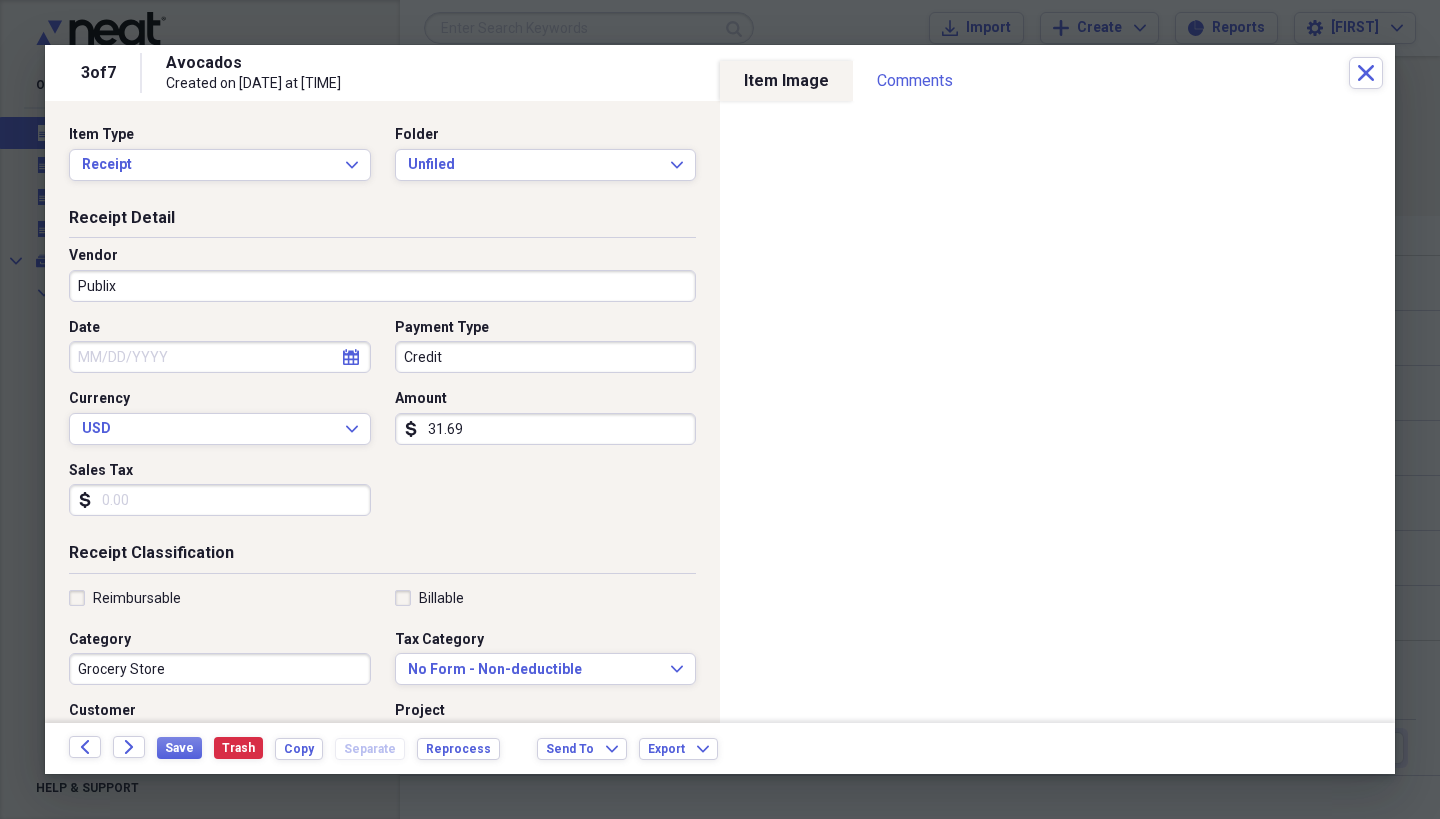 click on "Date" at bounding box center [220, 357] 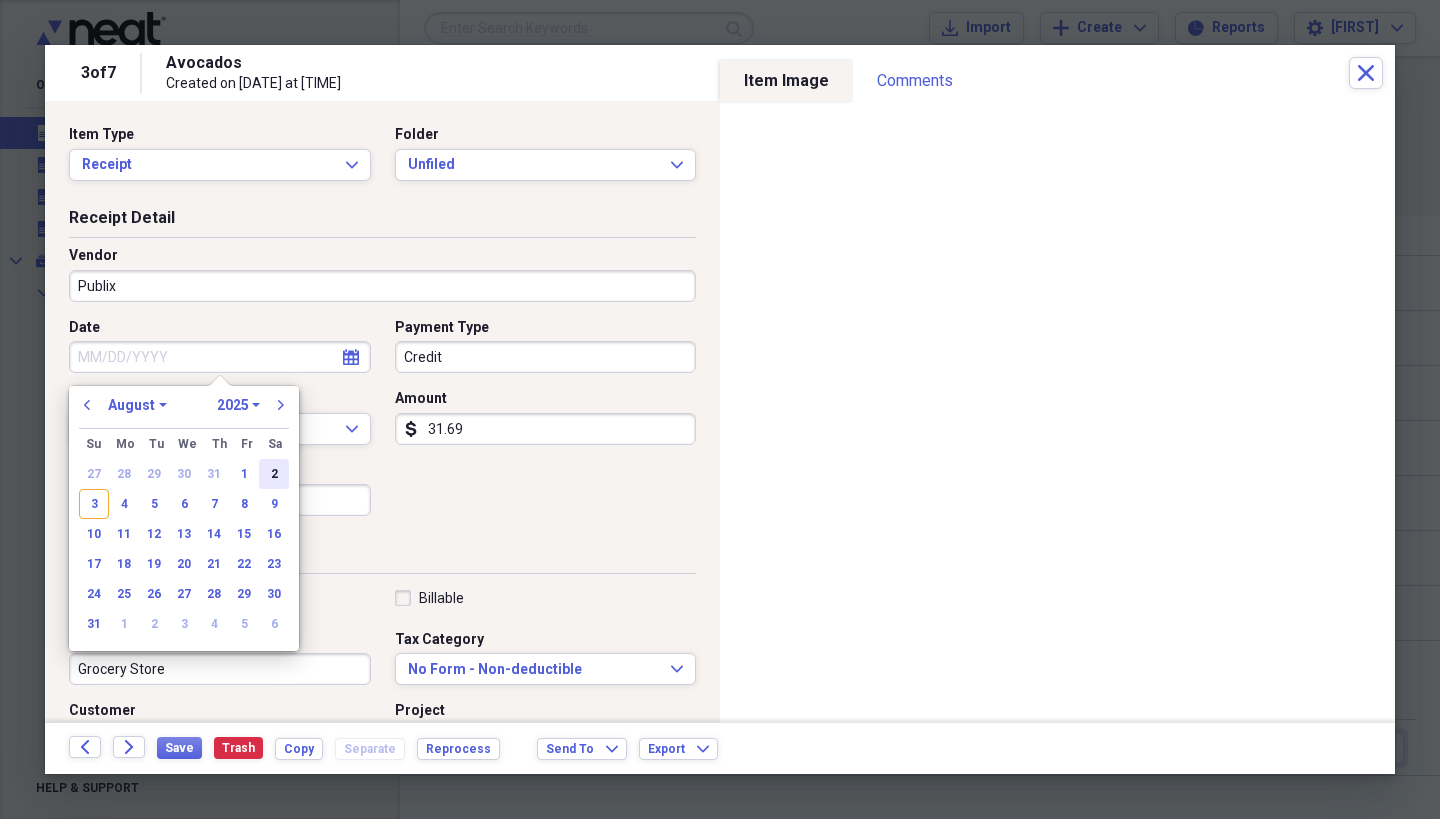 click on "2" at bounding box center [274, 474] 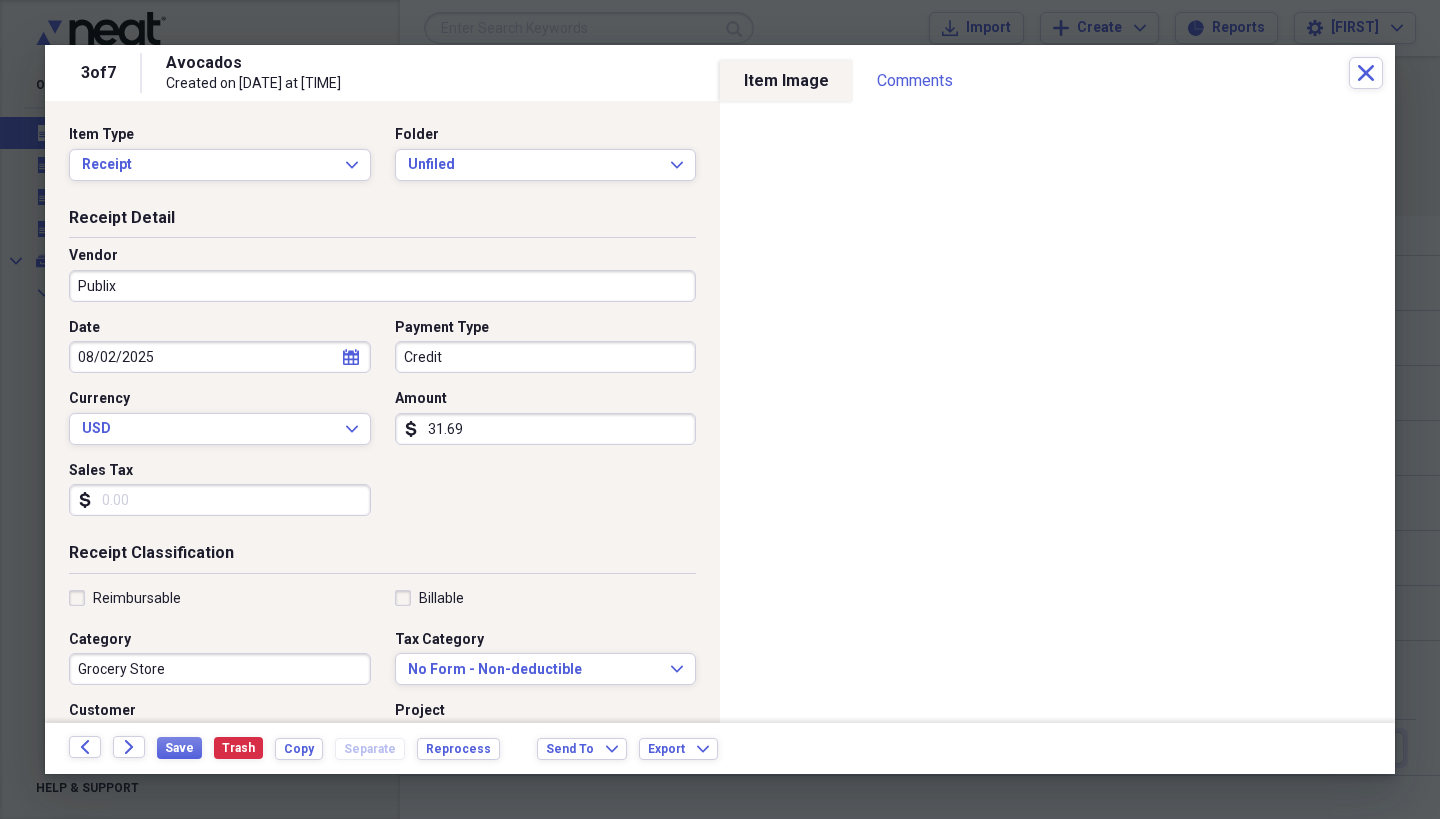 click on "Credit" at bounding box center (546, 357) 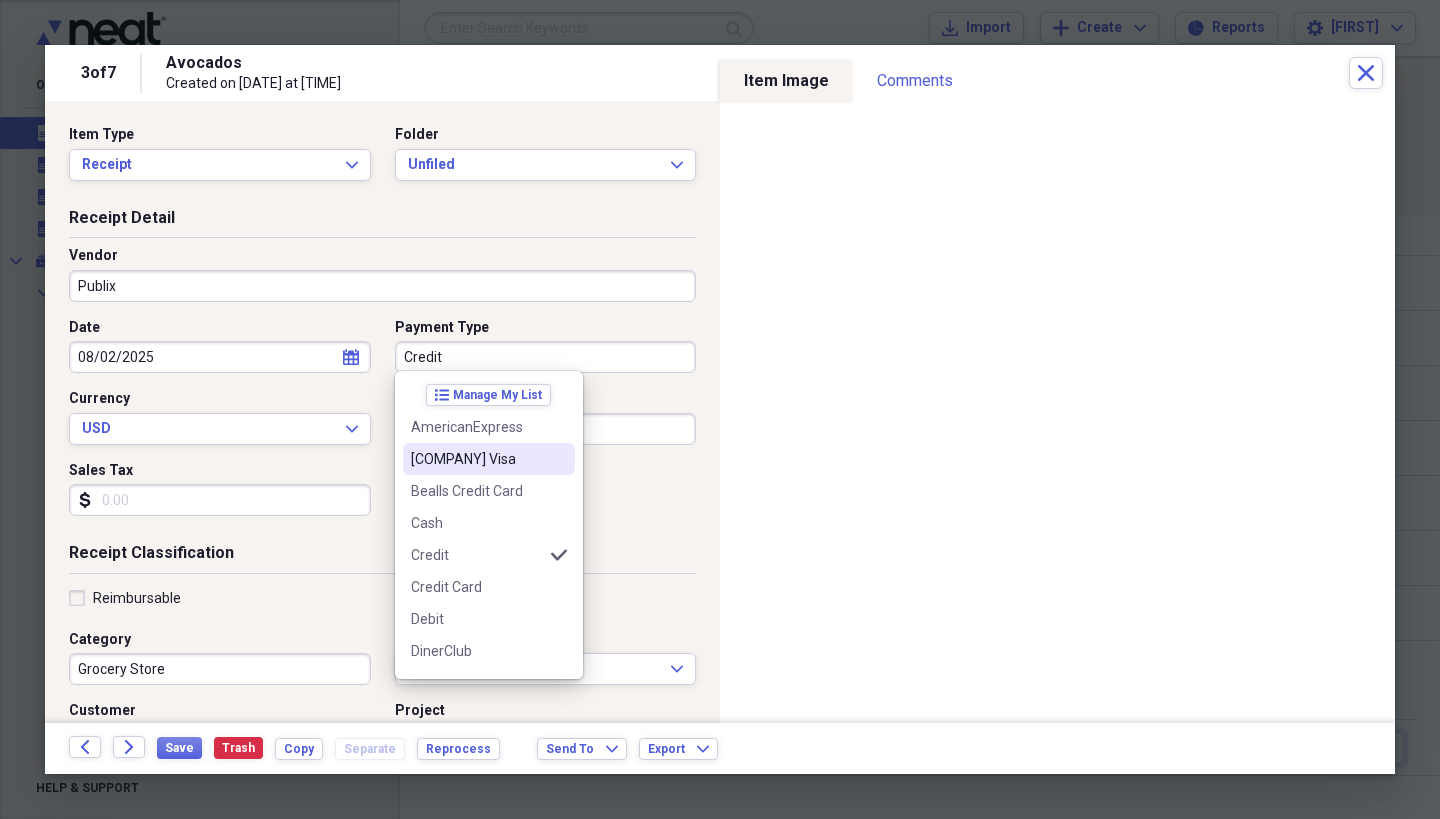 click on "[COMPANY] Visa" at bounding box center (489, 459) 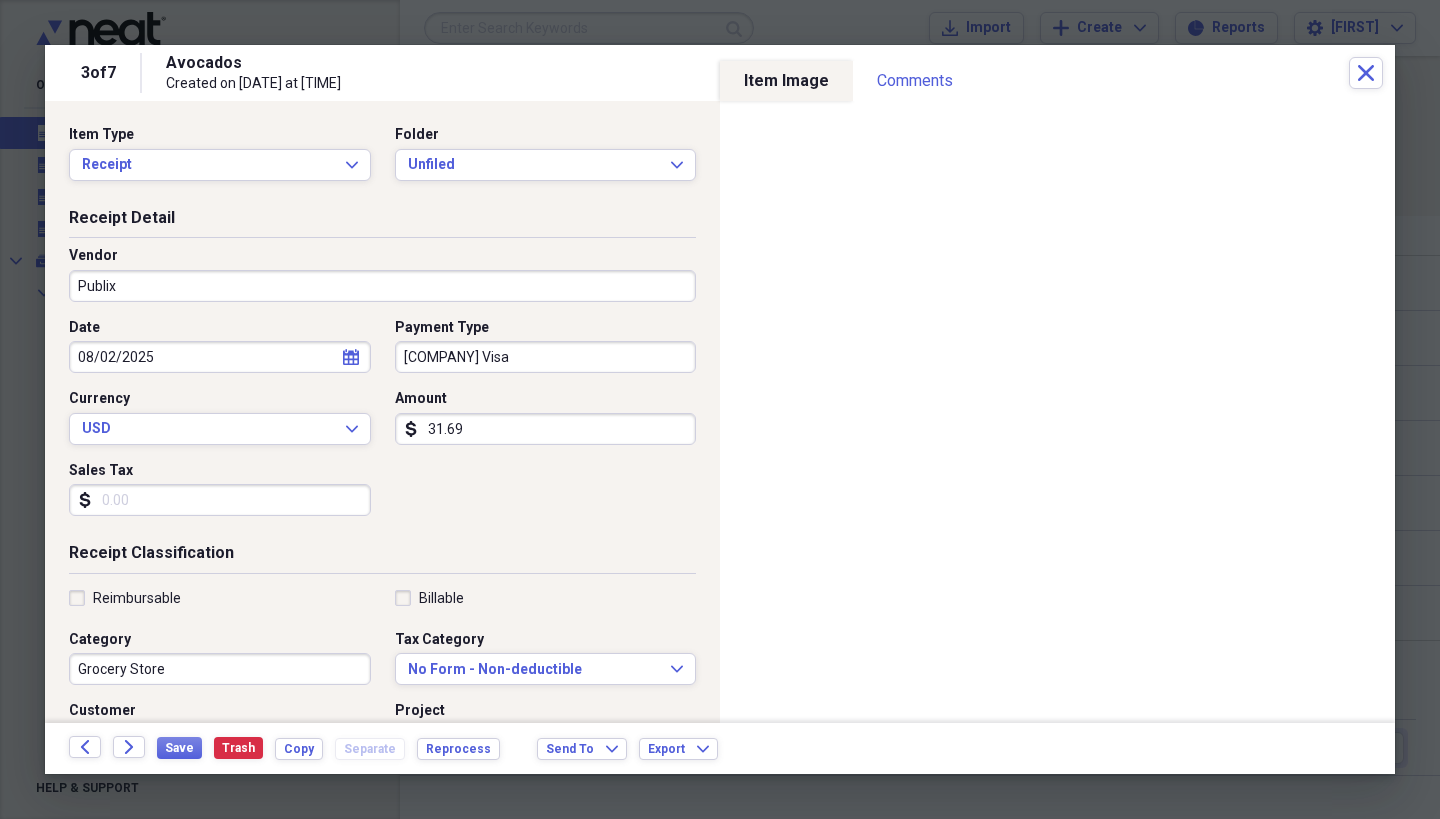 click on "Sales Tax" at bounding box center (220, 500) 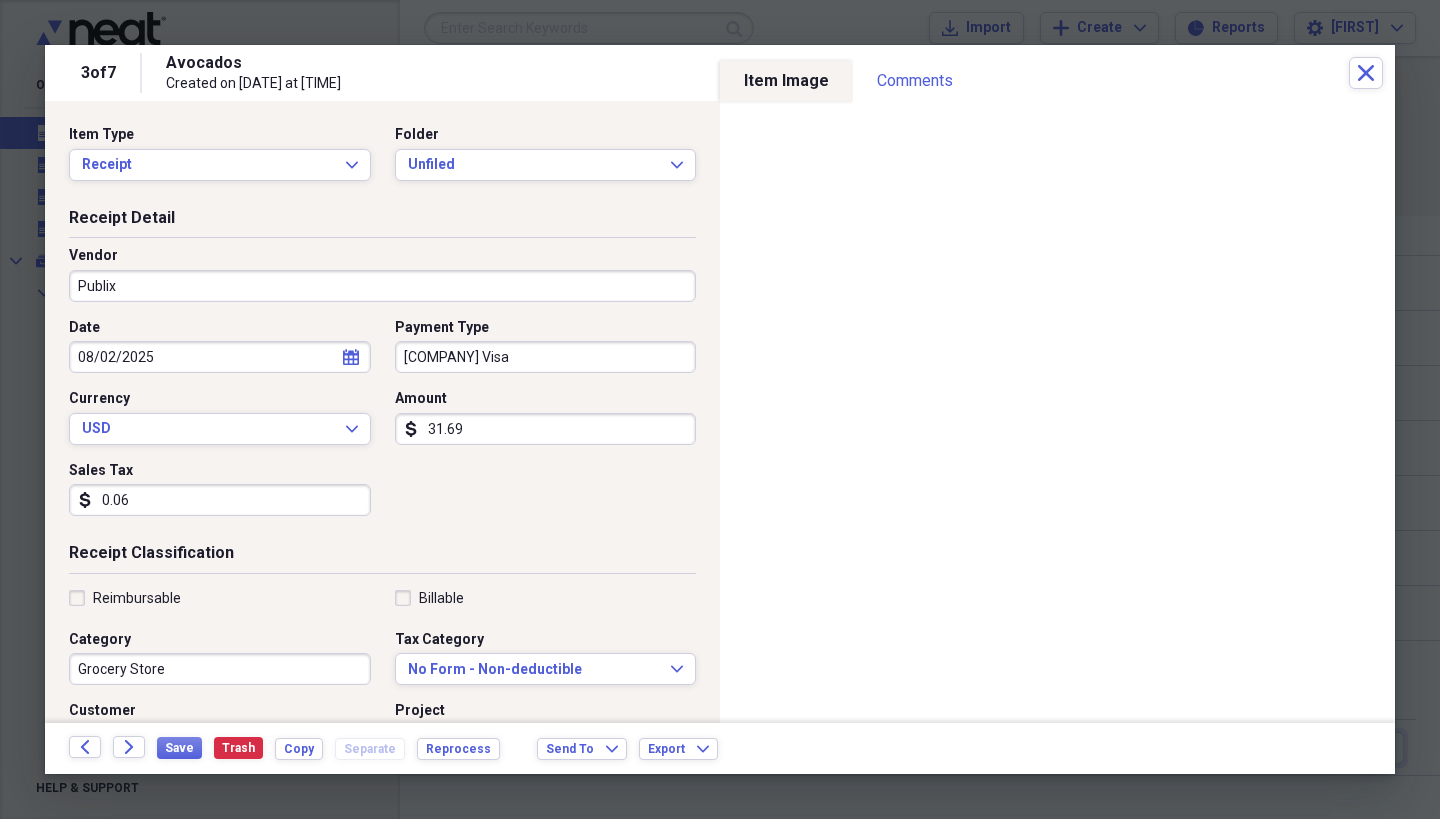 type on "0.63" 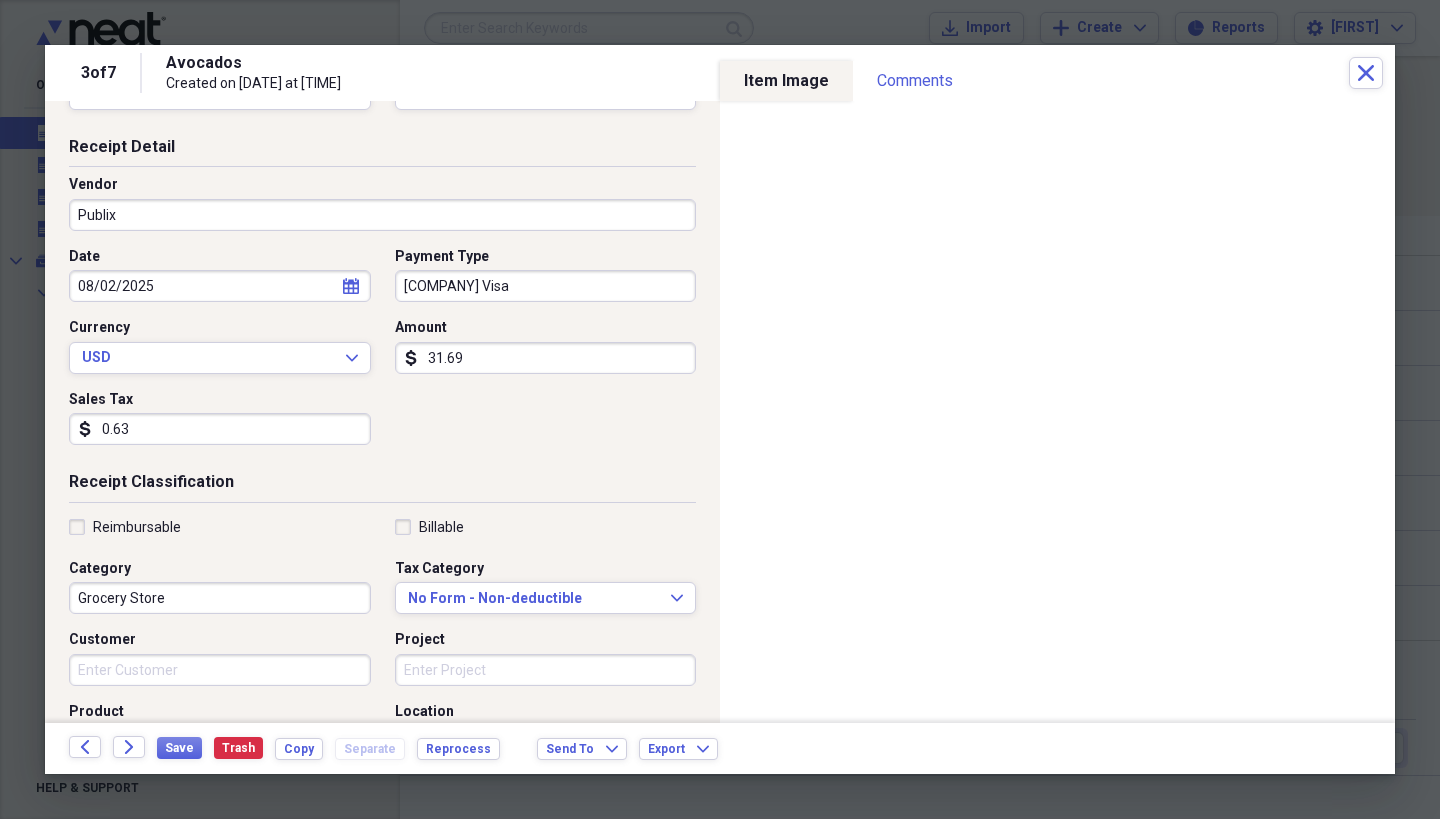 scroll, scrollTop: 72, scrollLeft: 0, axis: vertical 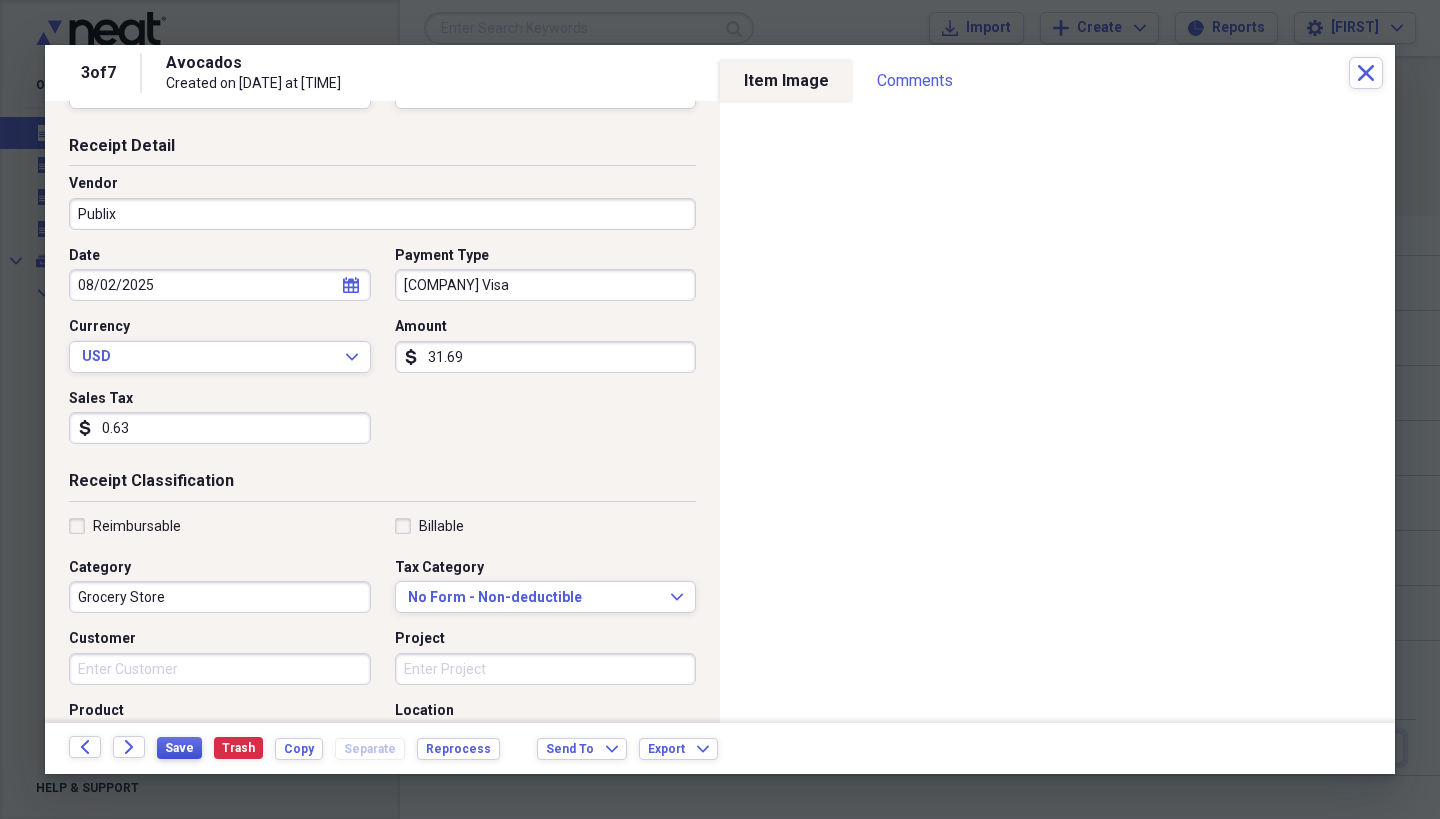 click on "Save" at bounding box center (179, 748) 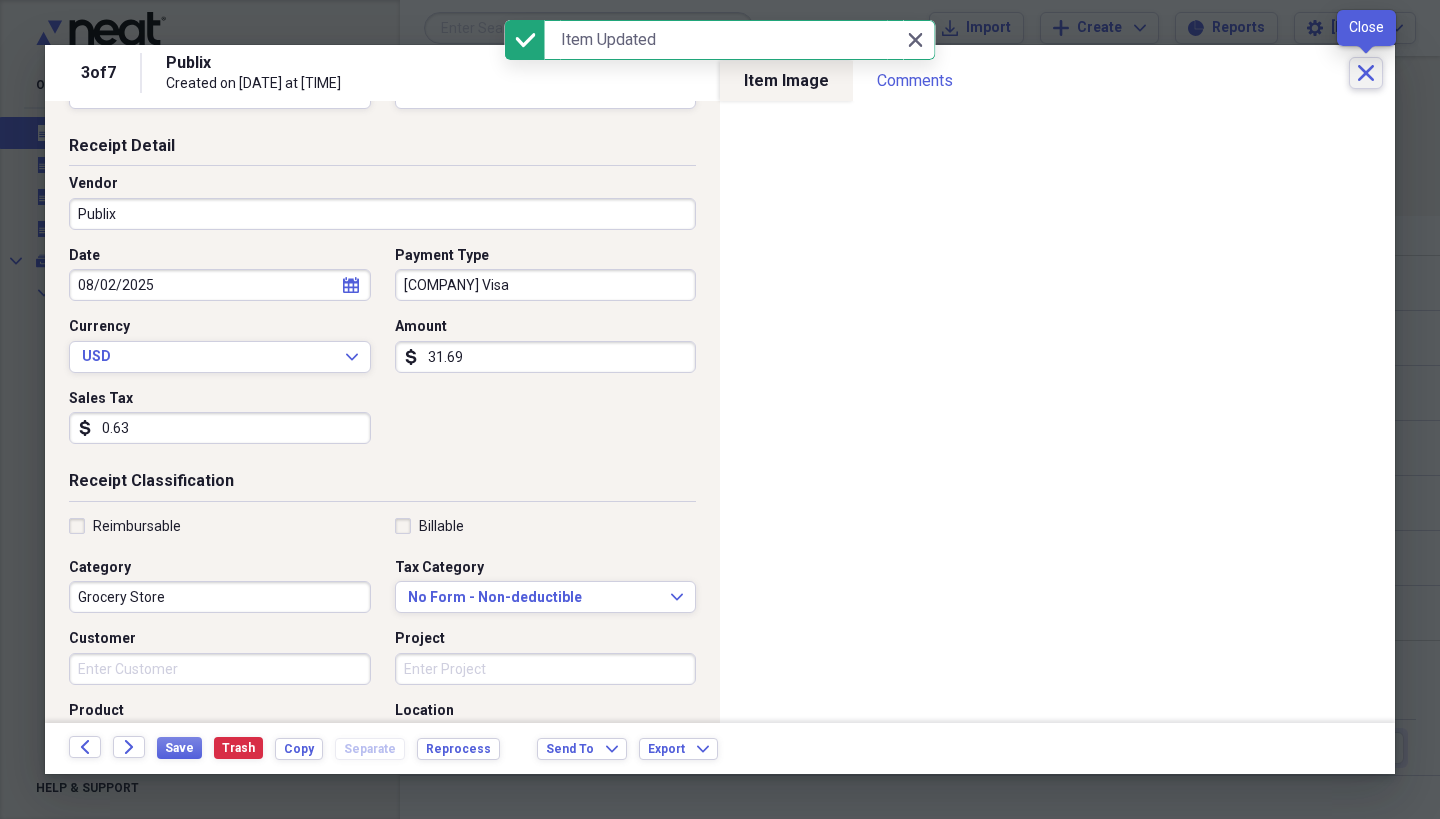 click on "Close" 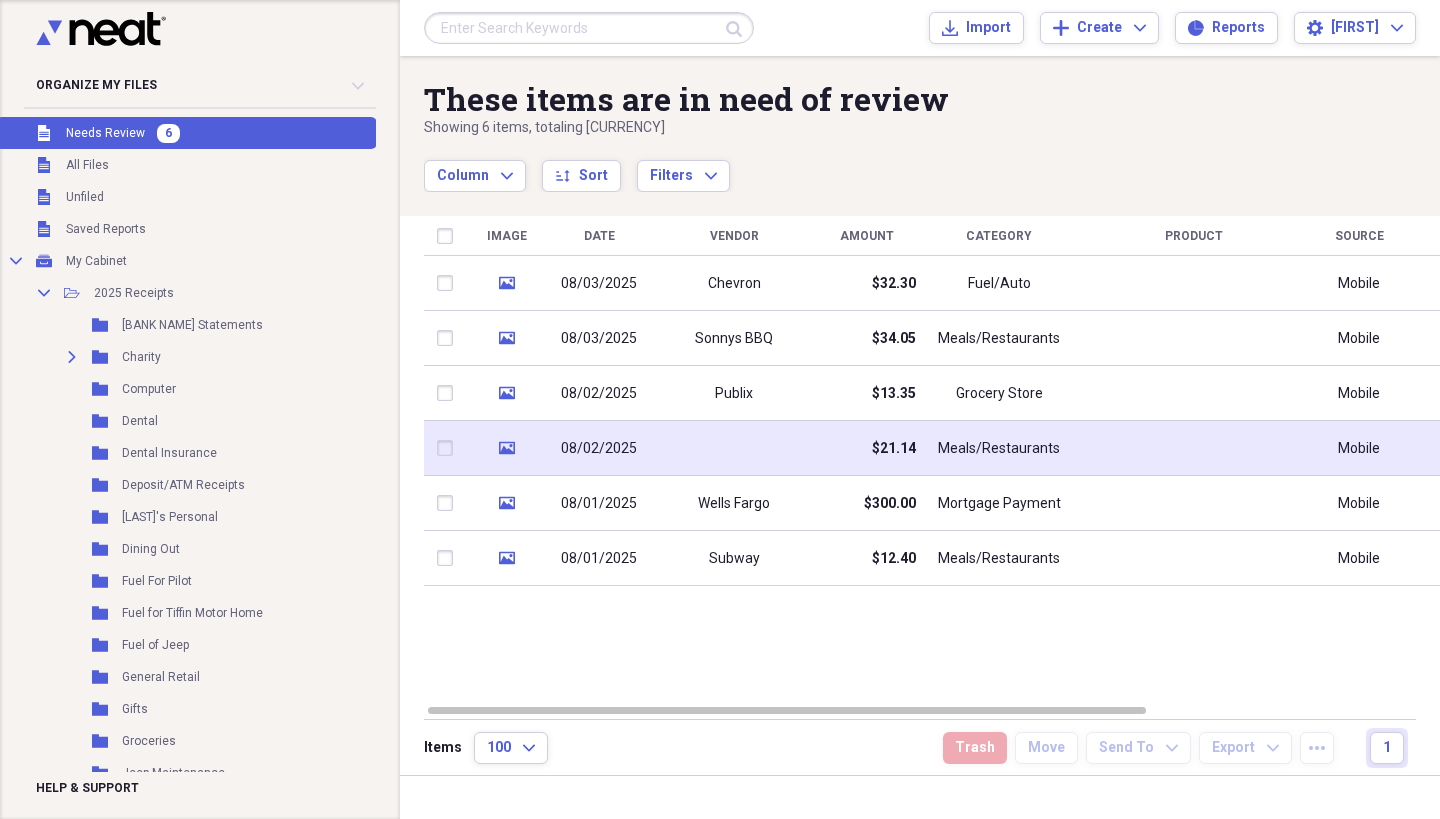 click on "$21.14" at bounding box center [866, 448] 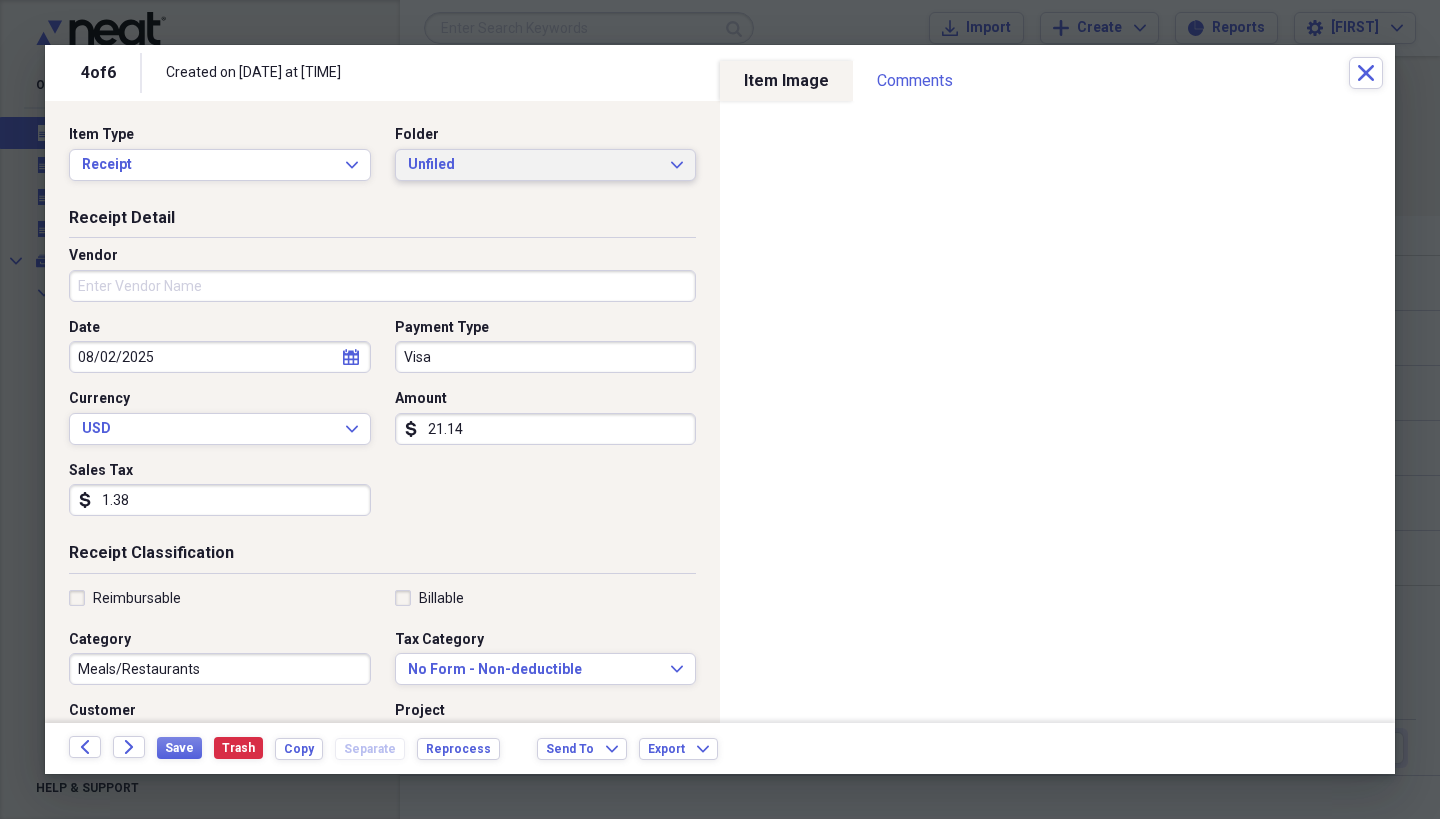 click on "Expand" 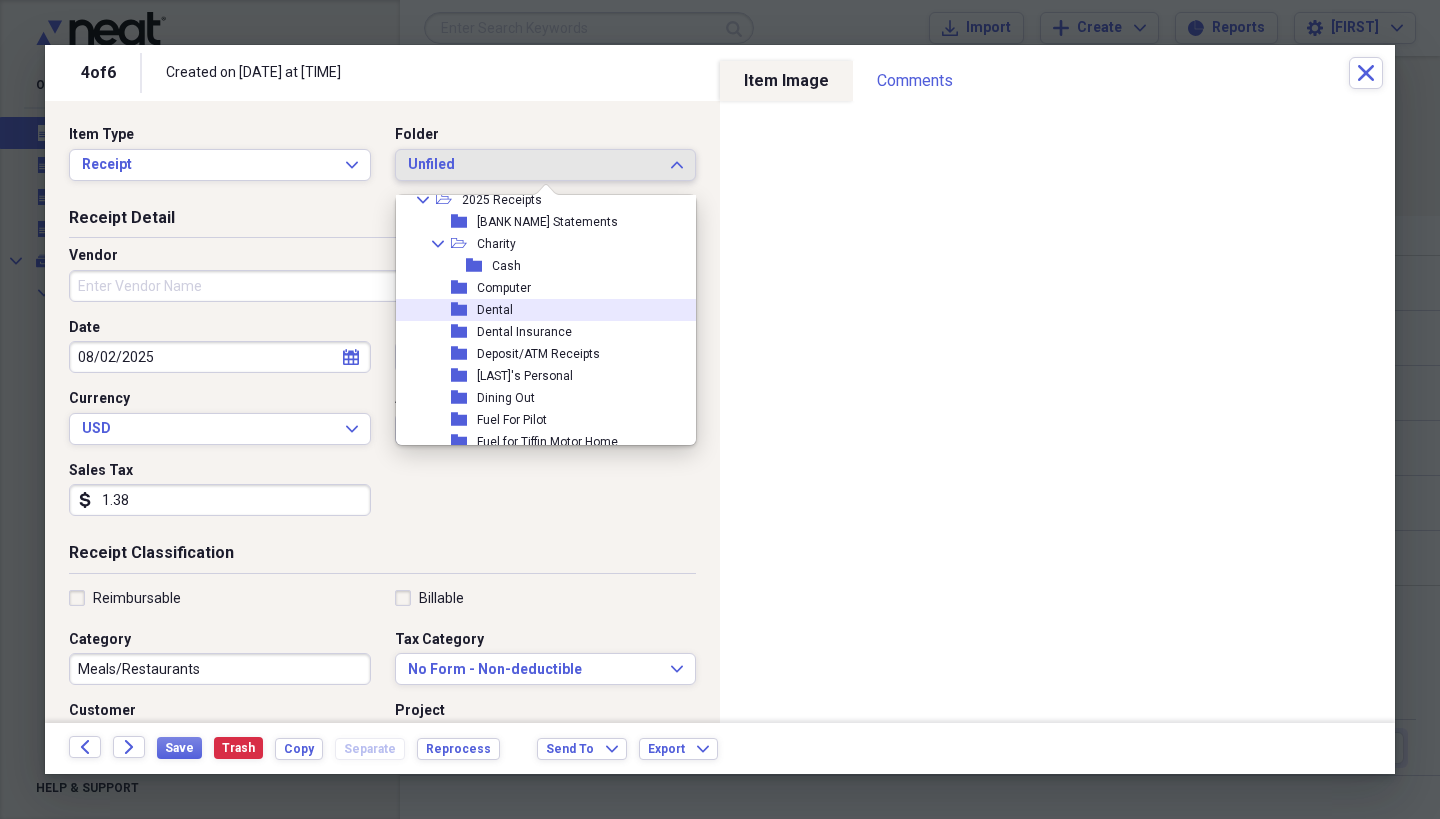 scroll, scrollTop: 68, scrollLeft: 0, axis: vertical 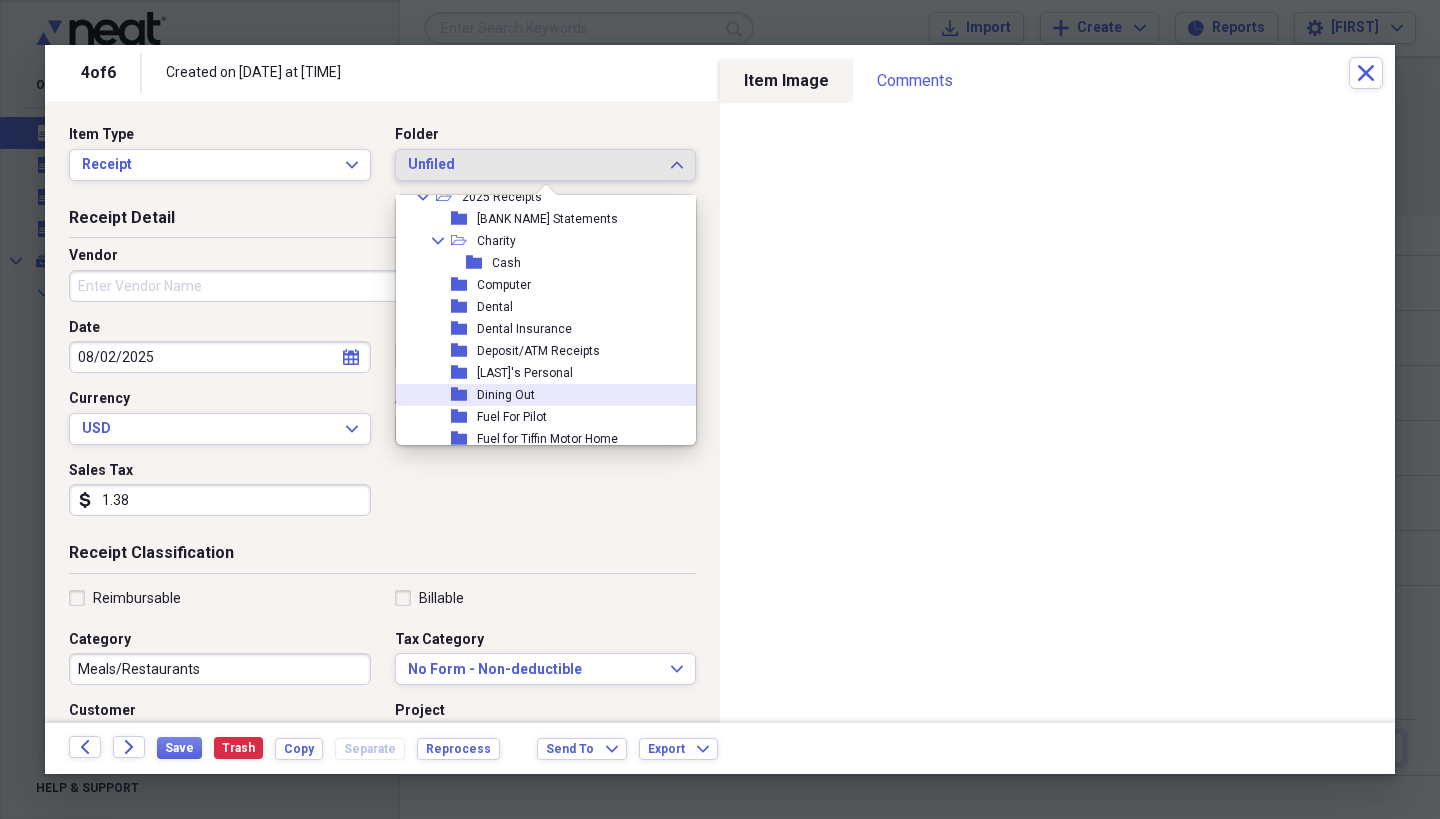 click on "Dining Out" at bounding box center (506, 395) 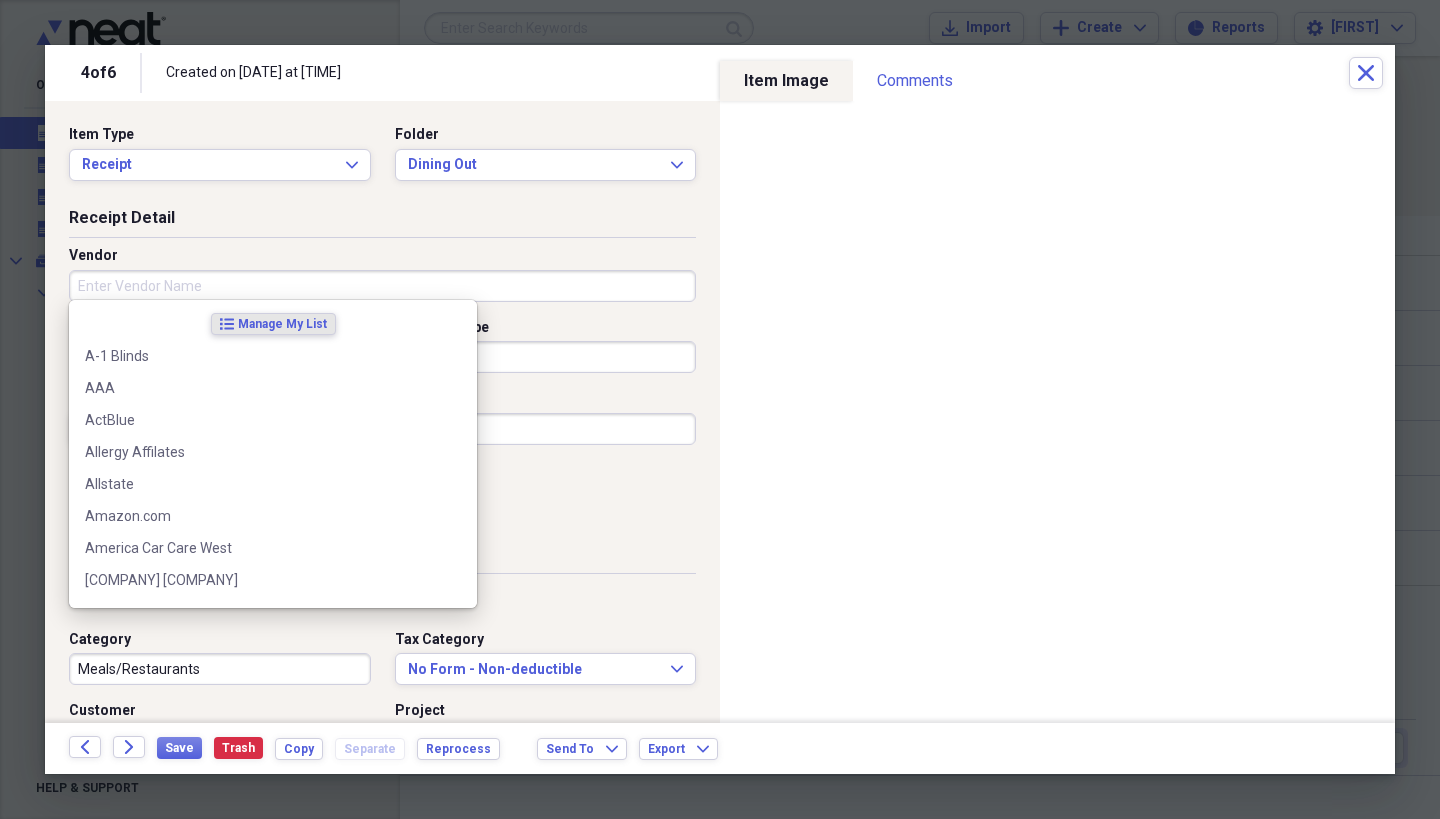 click on "Vendor" at bounding box center [382, 286] 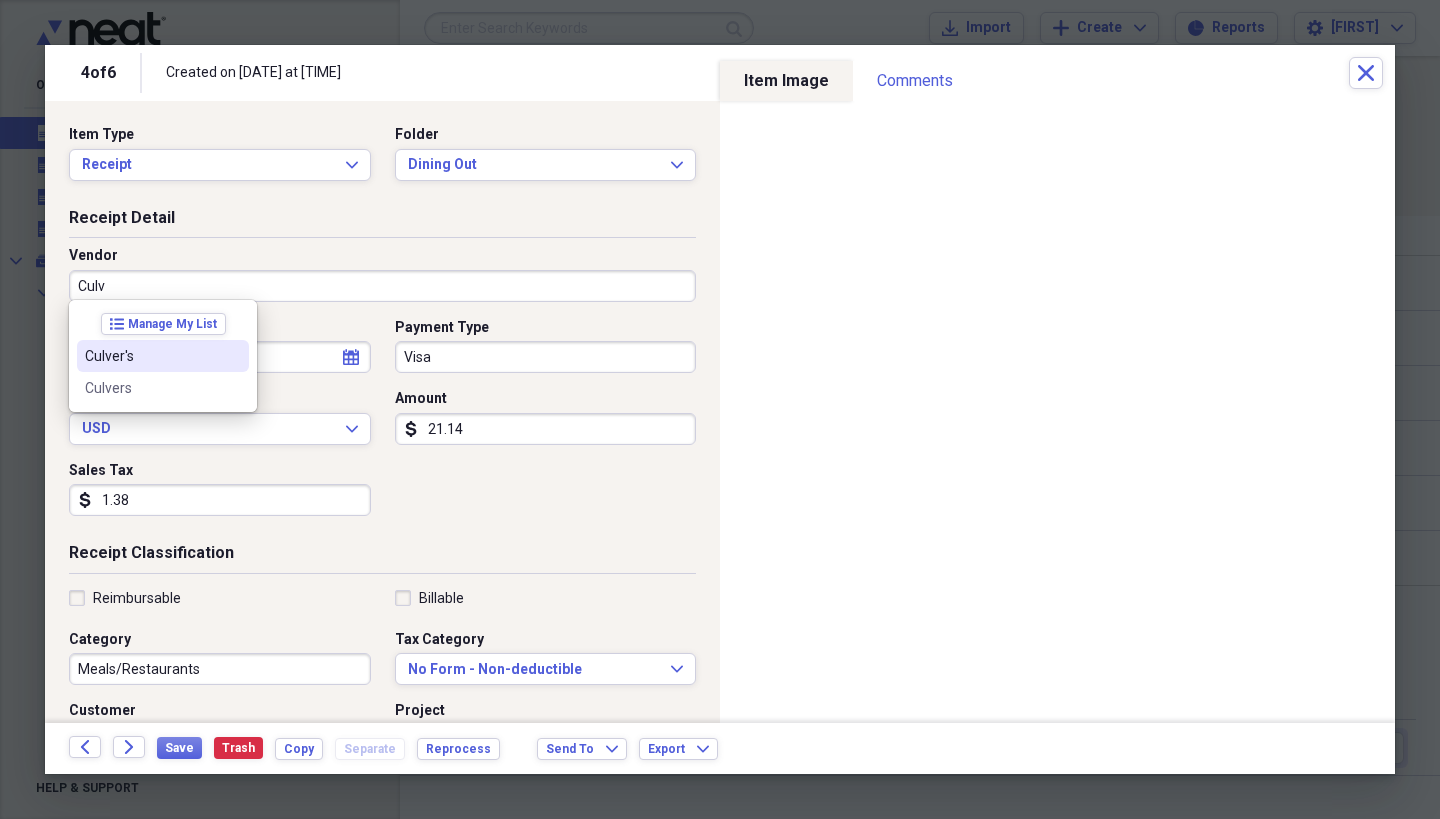 click on "Culver's" at bounding box center [151, 356] 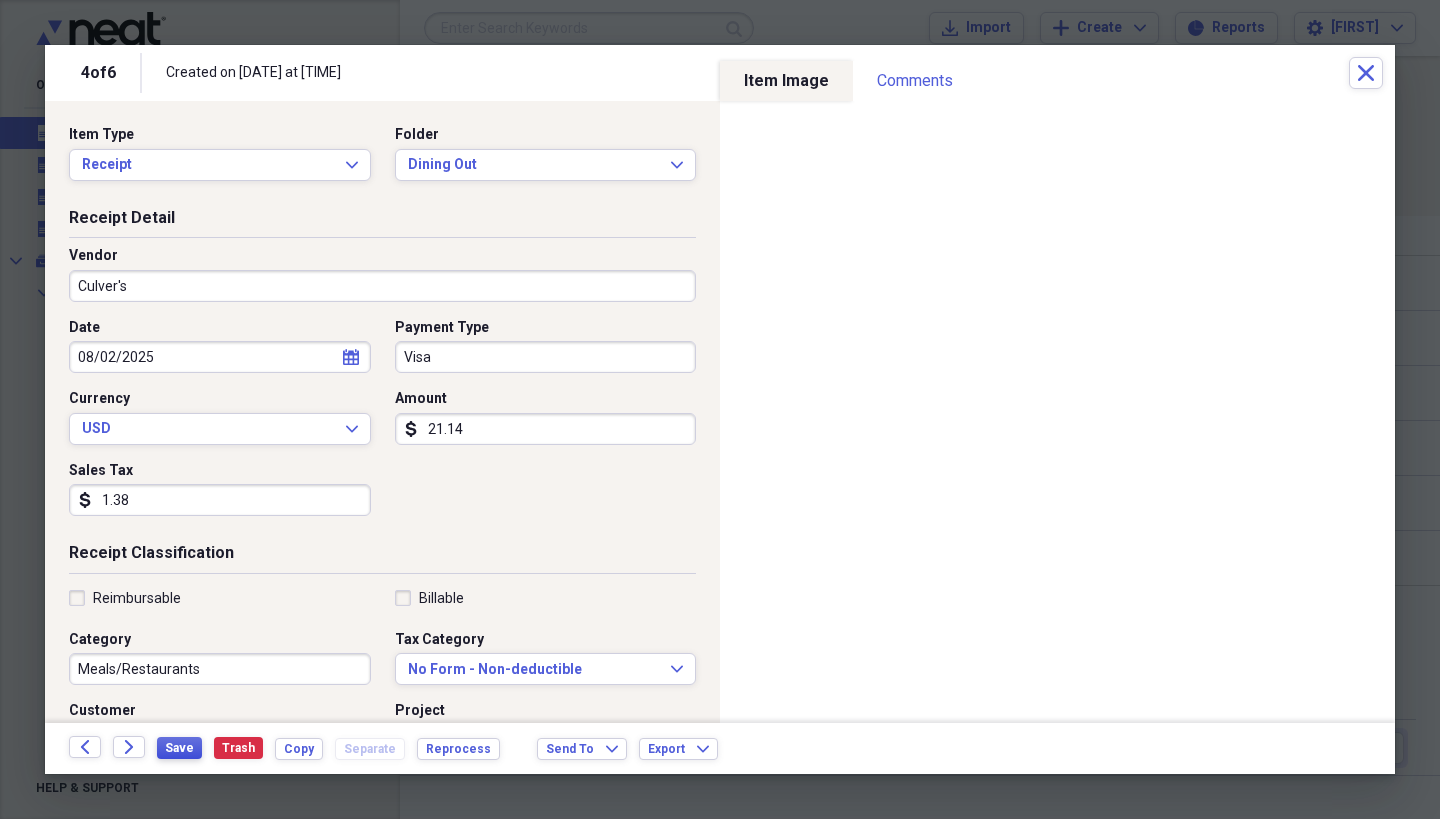 click on "Save" at bounding box center (179, 748) 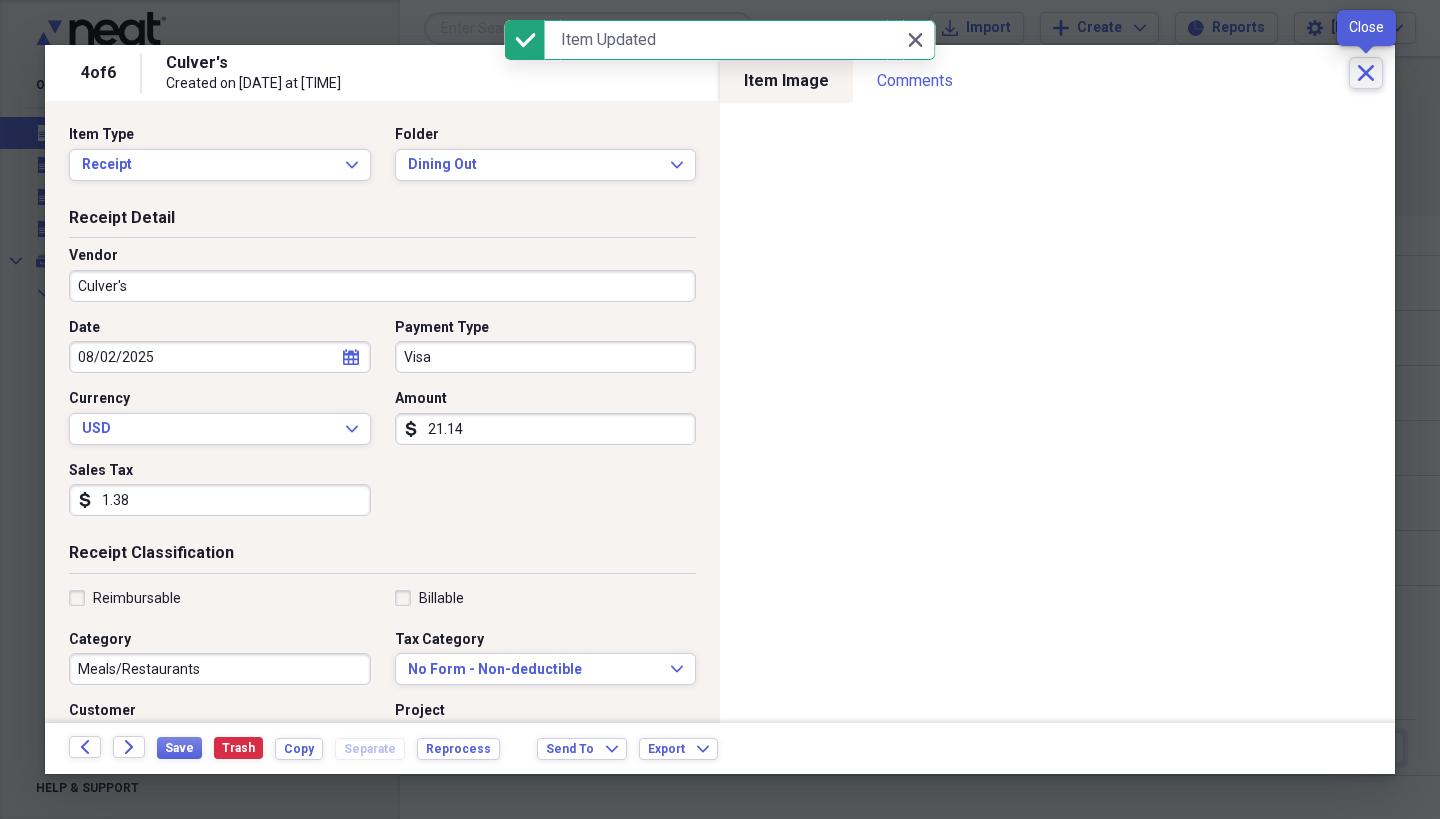 click on "Close" at bounding box center [1366, 73] 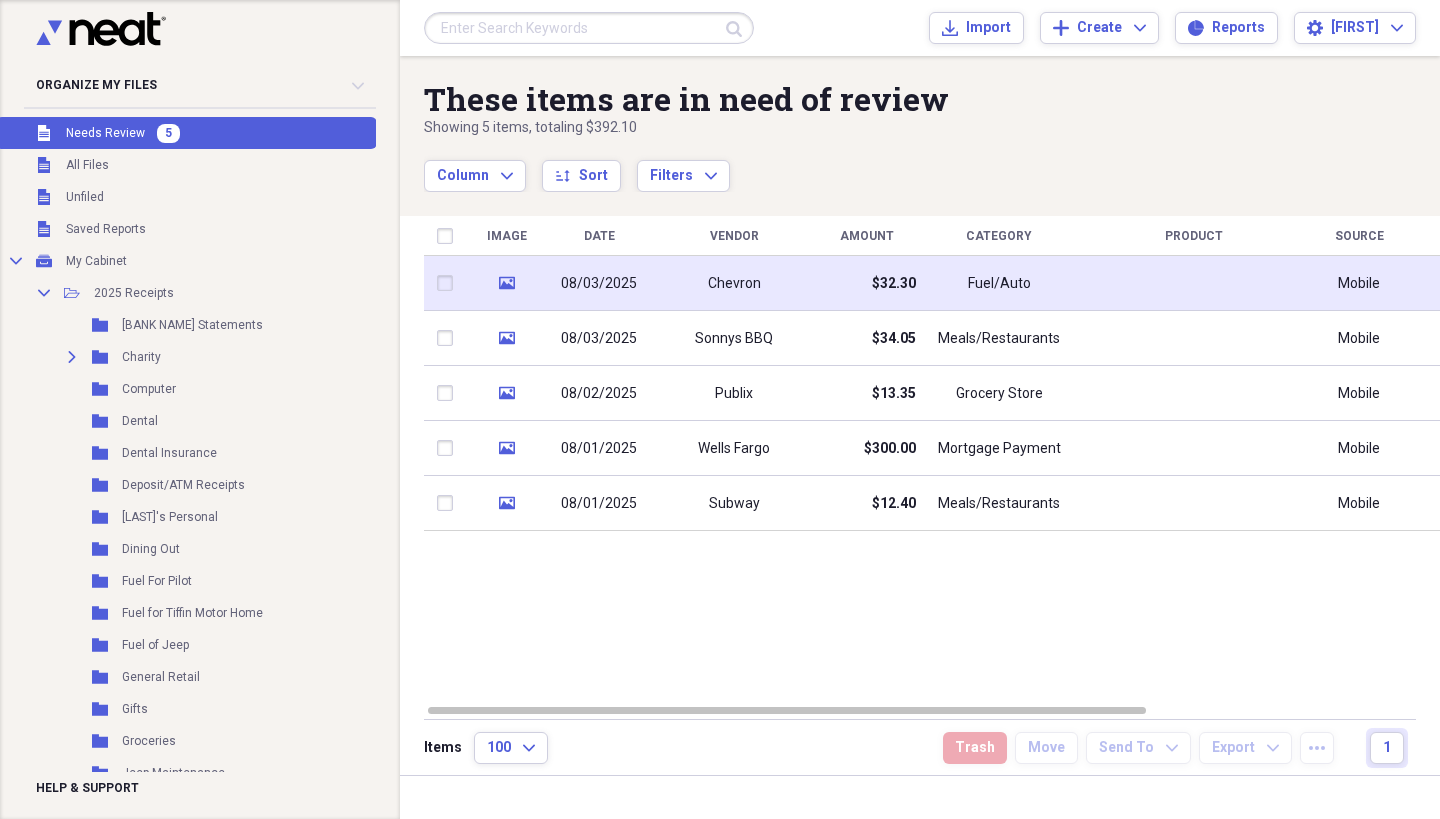 click on "$32.30" at bounding box center [866, 283] 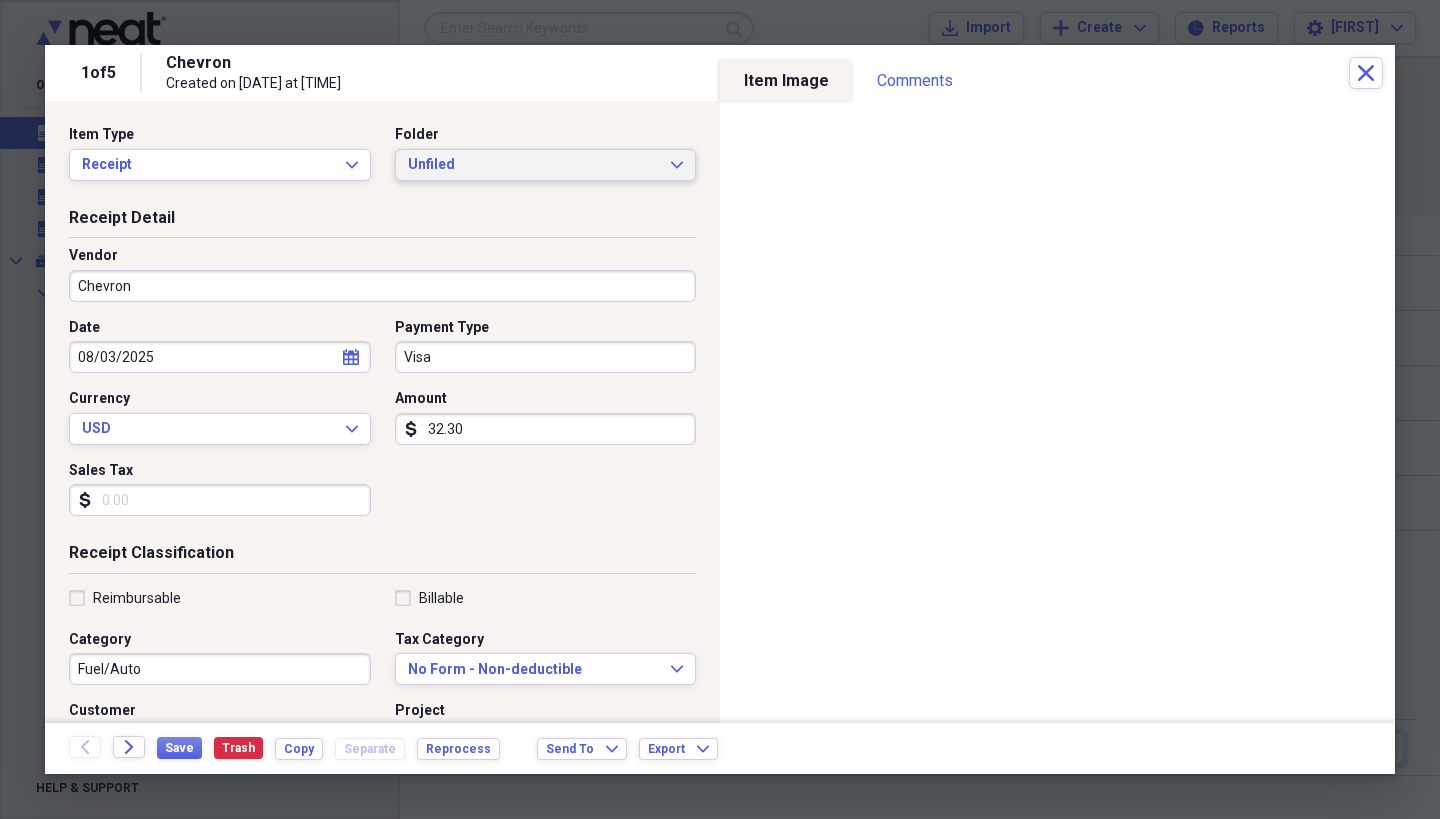 click on "Unfiled" at bounding box center [534, 165] 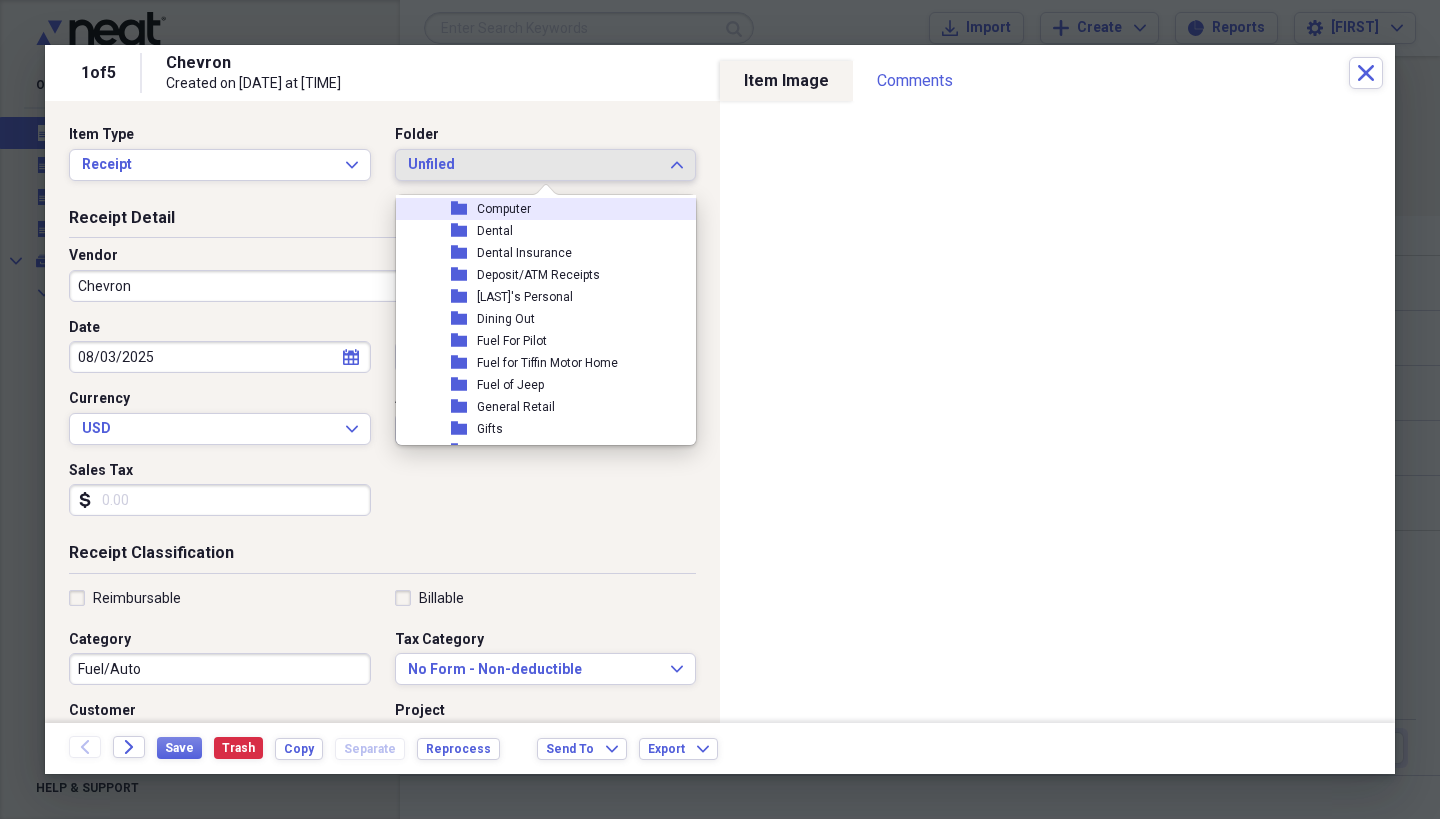 scroll, scrollTop: 140, scrollLeft: 0, axis: vertical 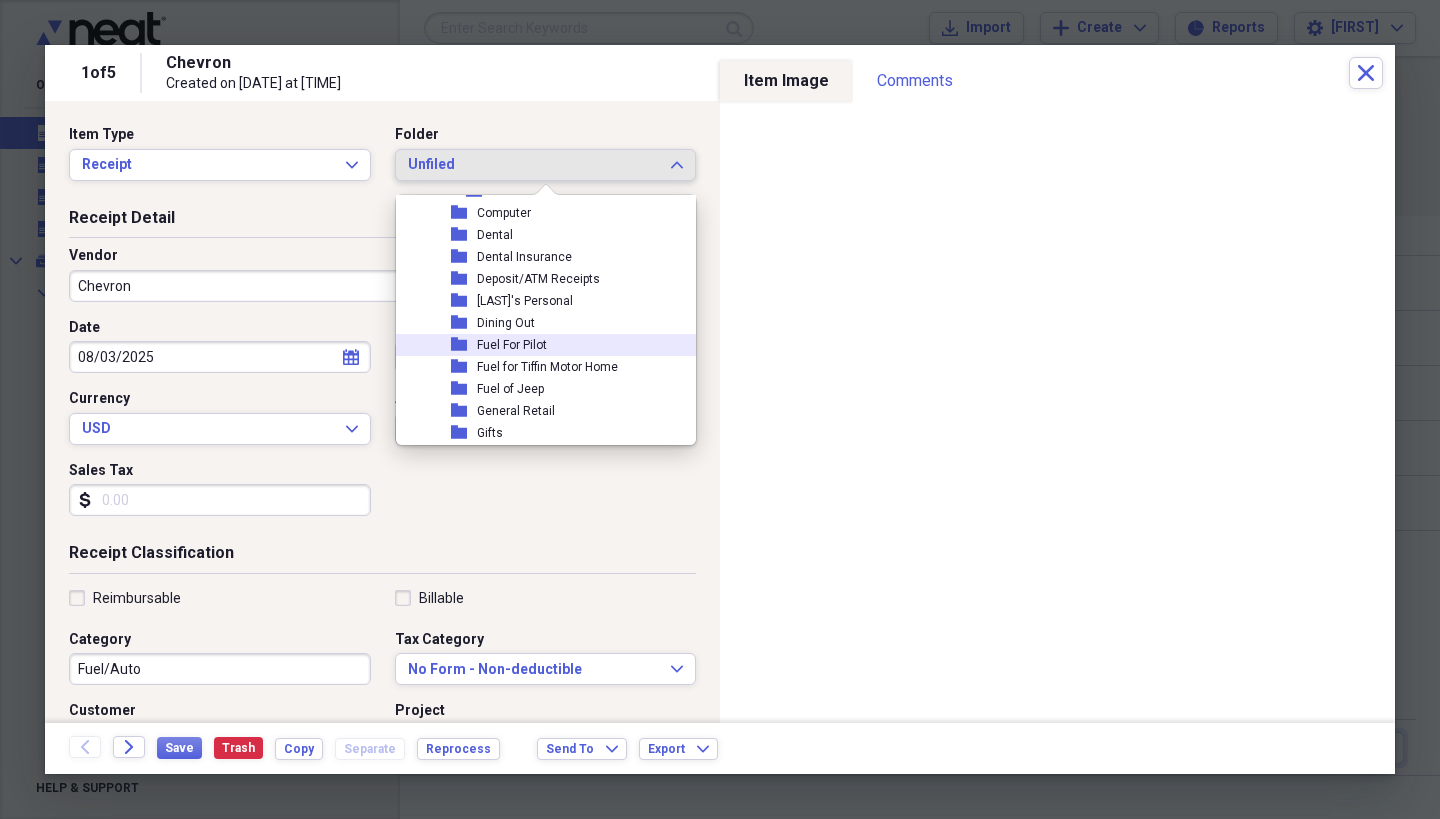 click on "folder Fuel For Pilot" at bounding box center (552, 345) 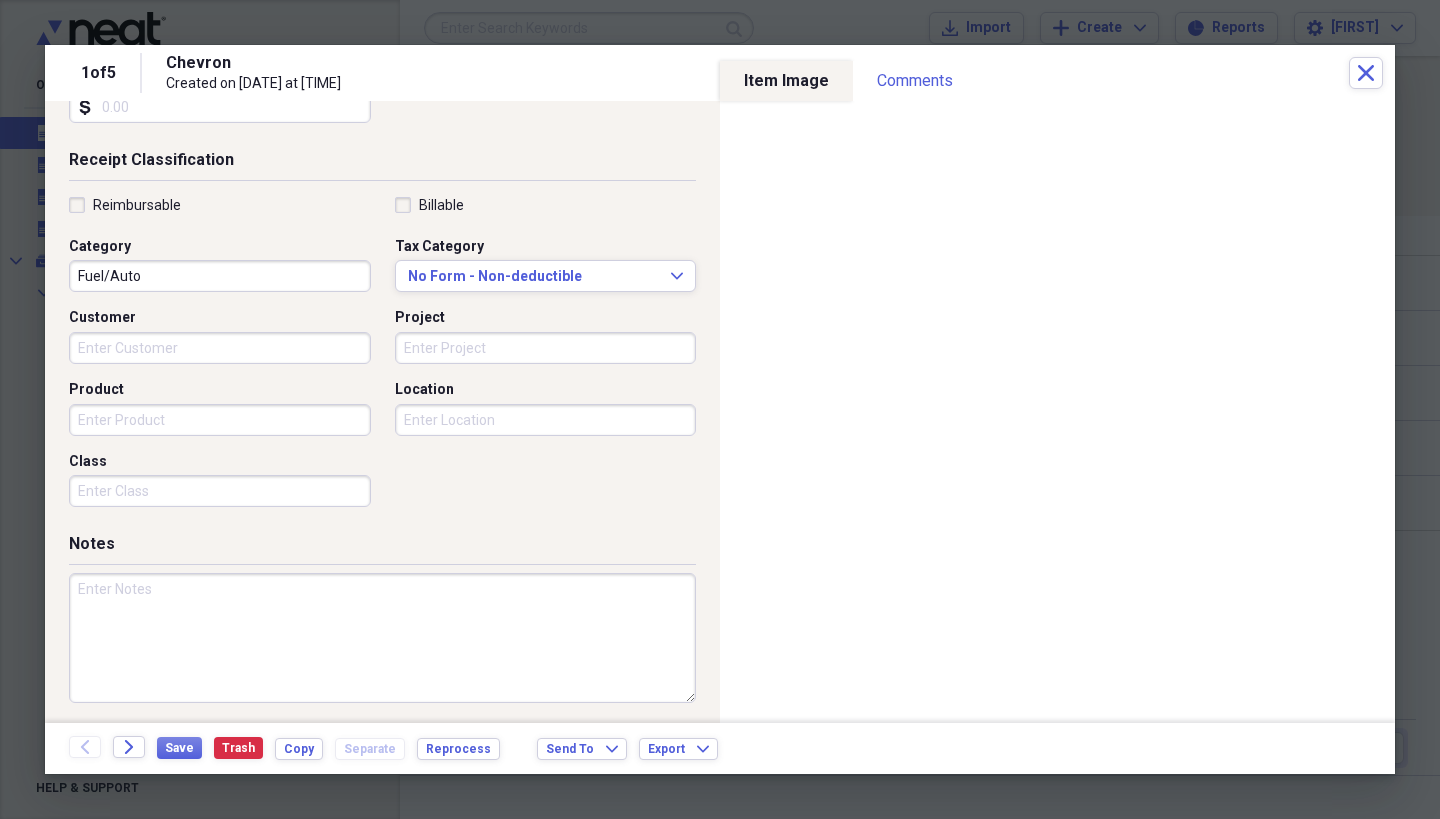 scroll, scrollTop: 392, scrollLeft: 0, axis: vertical 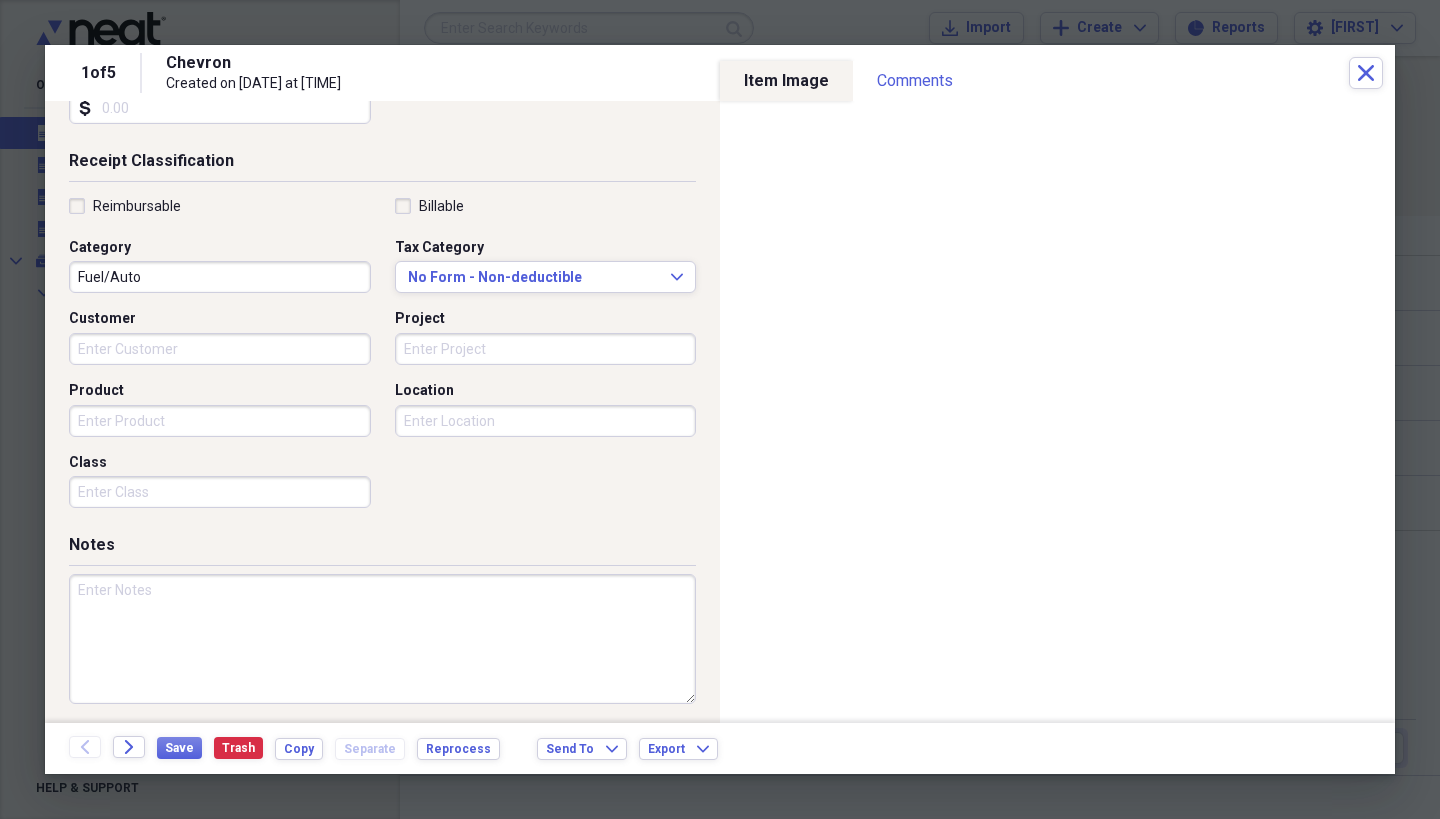 click on "Fuel/Auto" at bounding box center [220, 277] 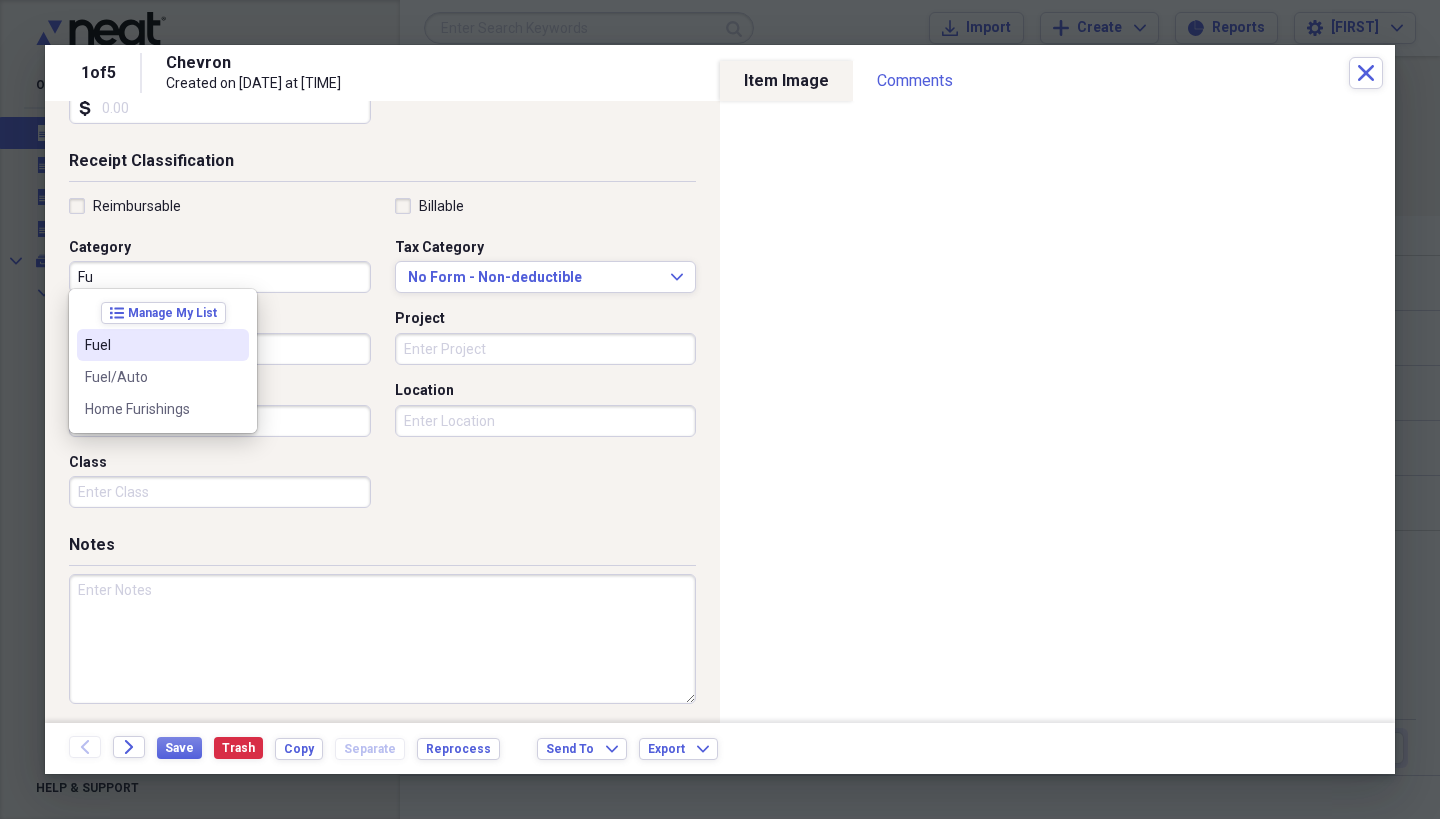 click on "Fuel" at bounding box center (151, 345) 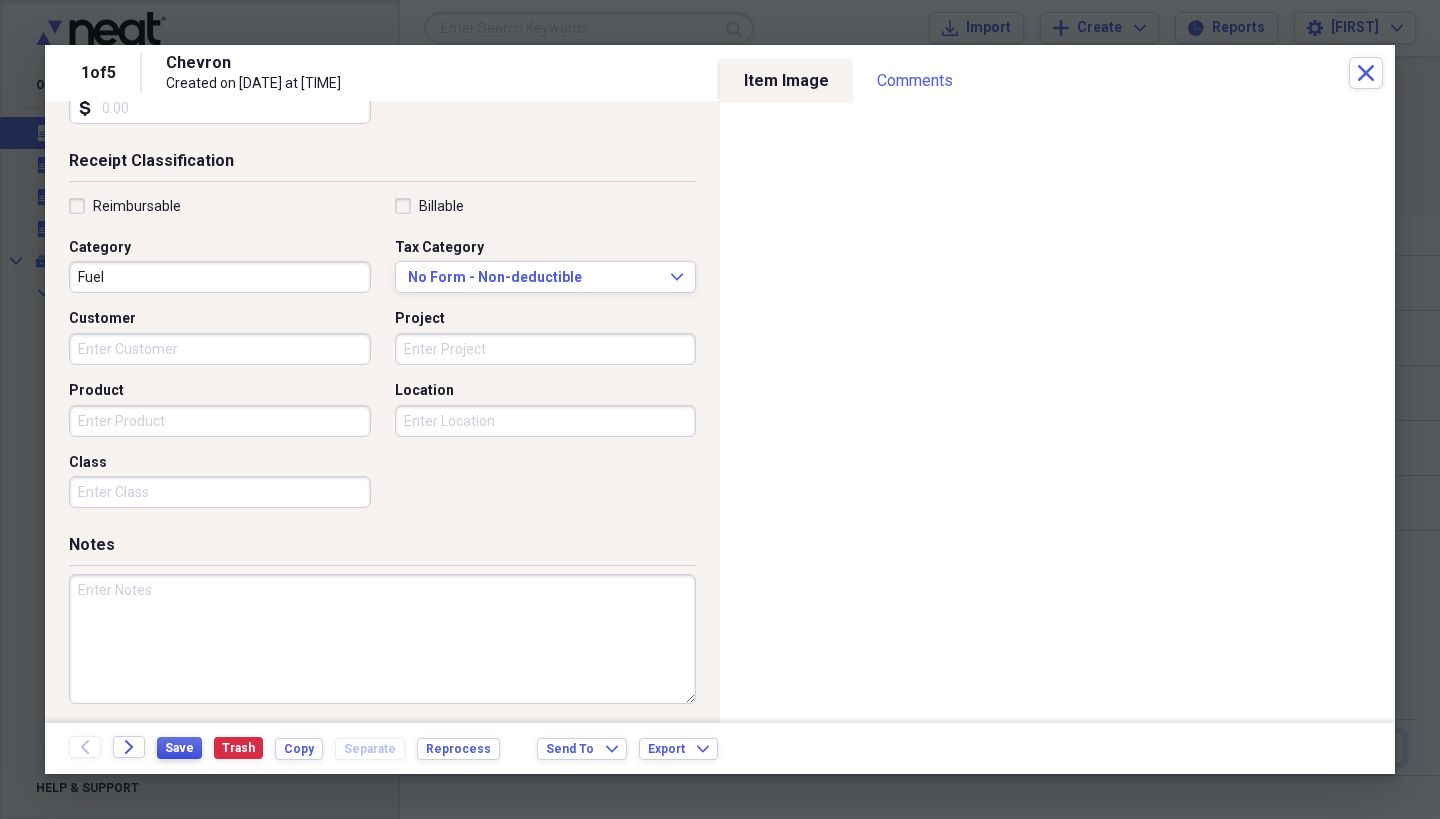 click on "Save" at bounding box center [179, 748] 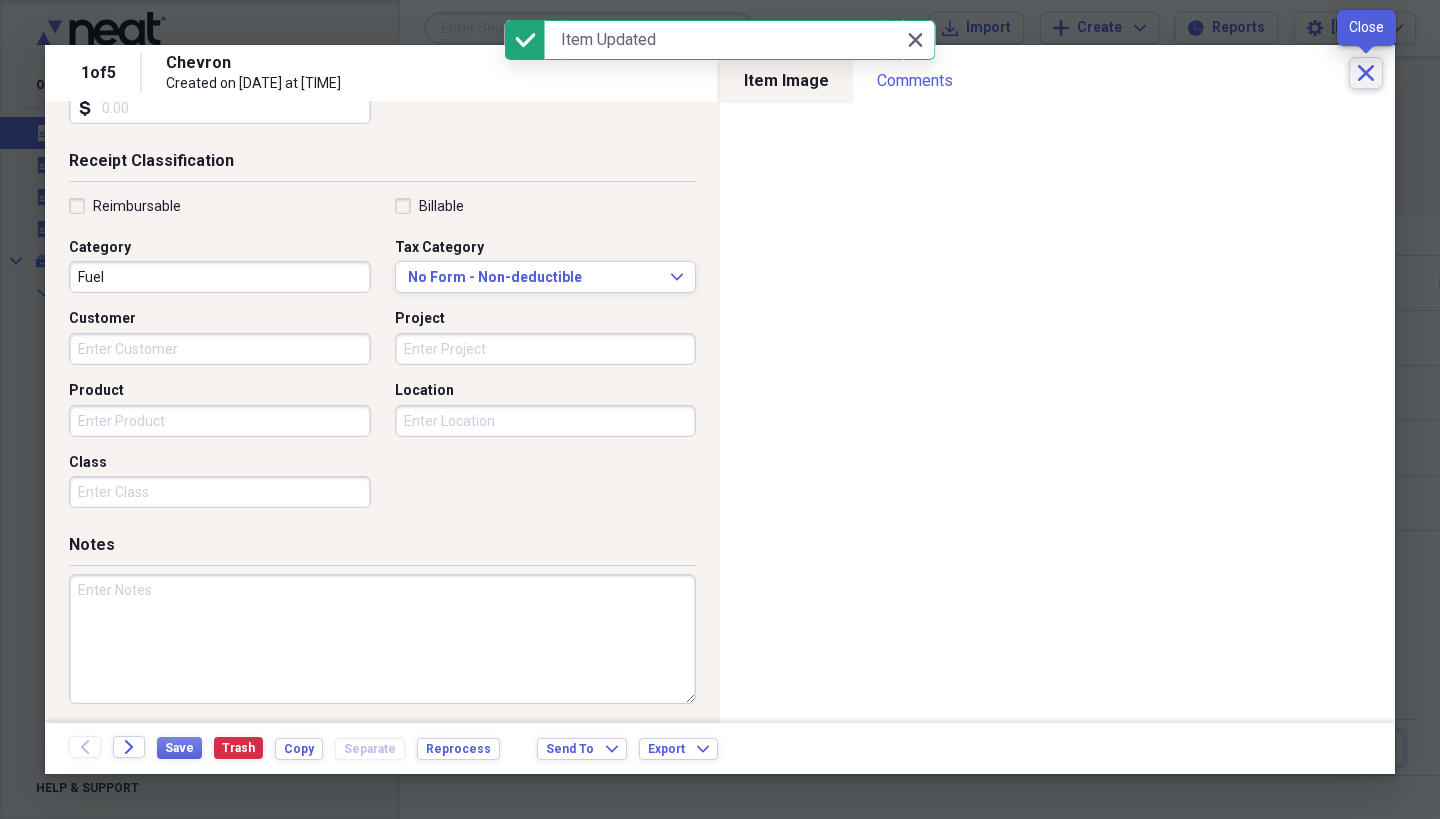 click 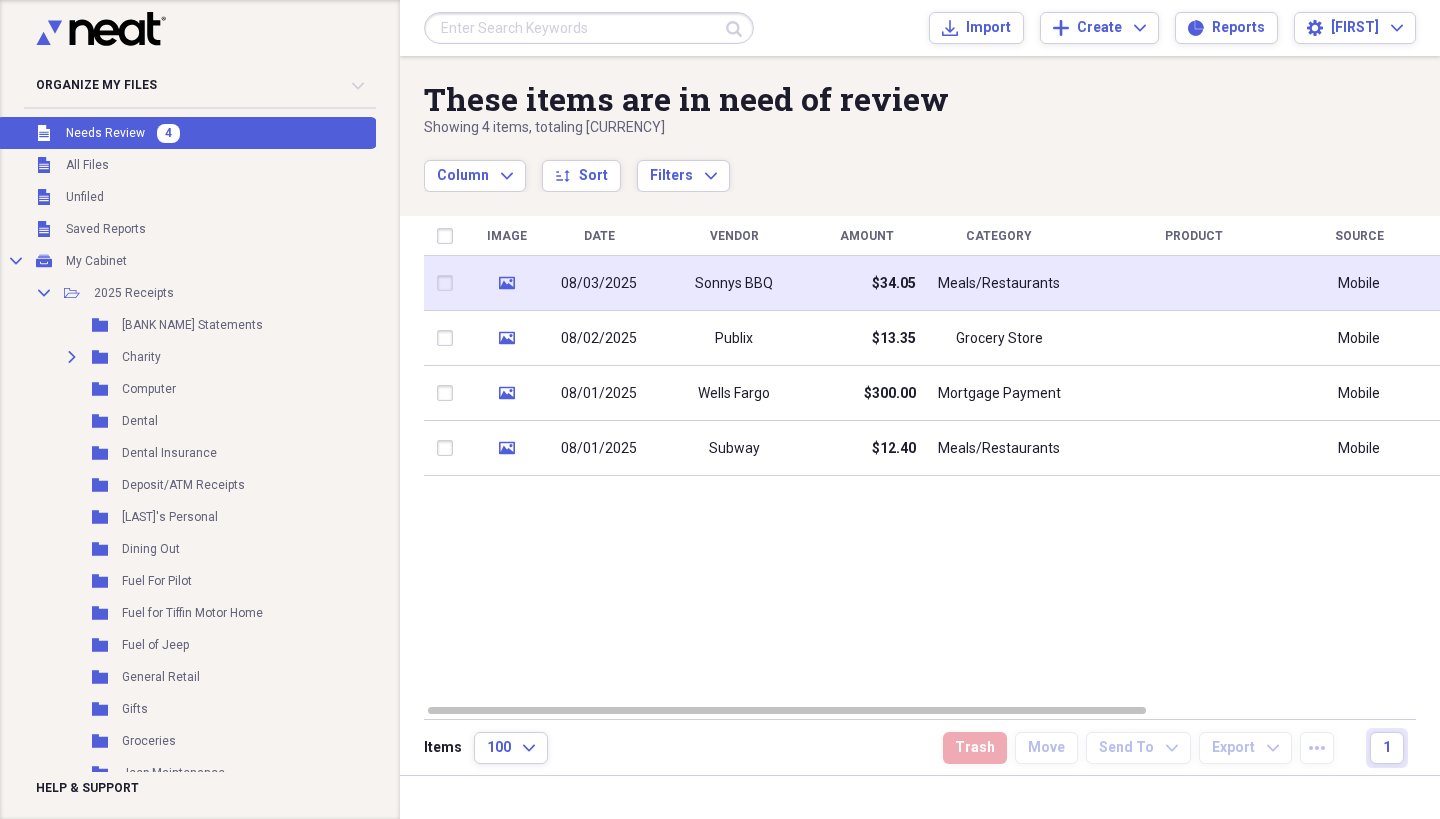 click on "Sonnys BBQ" at bounding box center (734, 283) 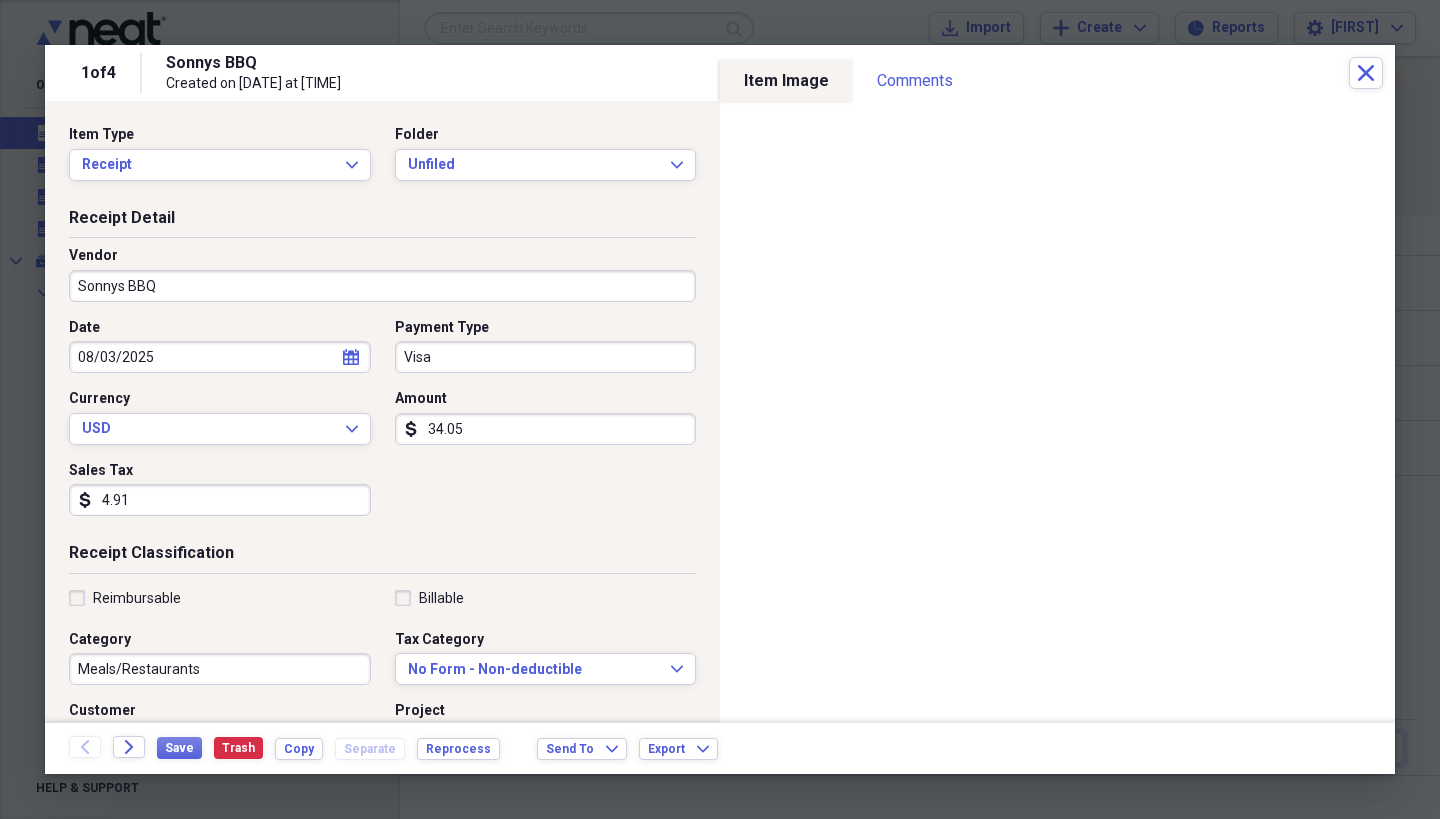 scroll, scrollTop: 0, scrollLeft: 0, axis: both 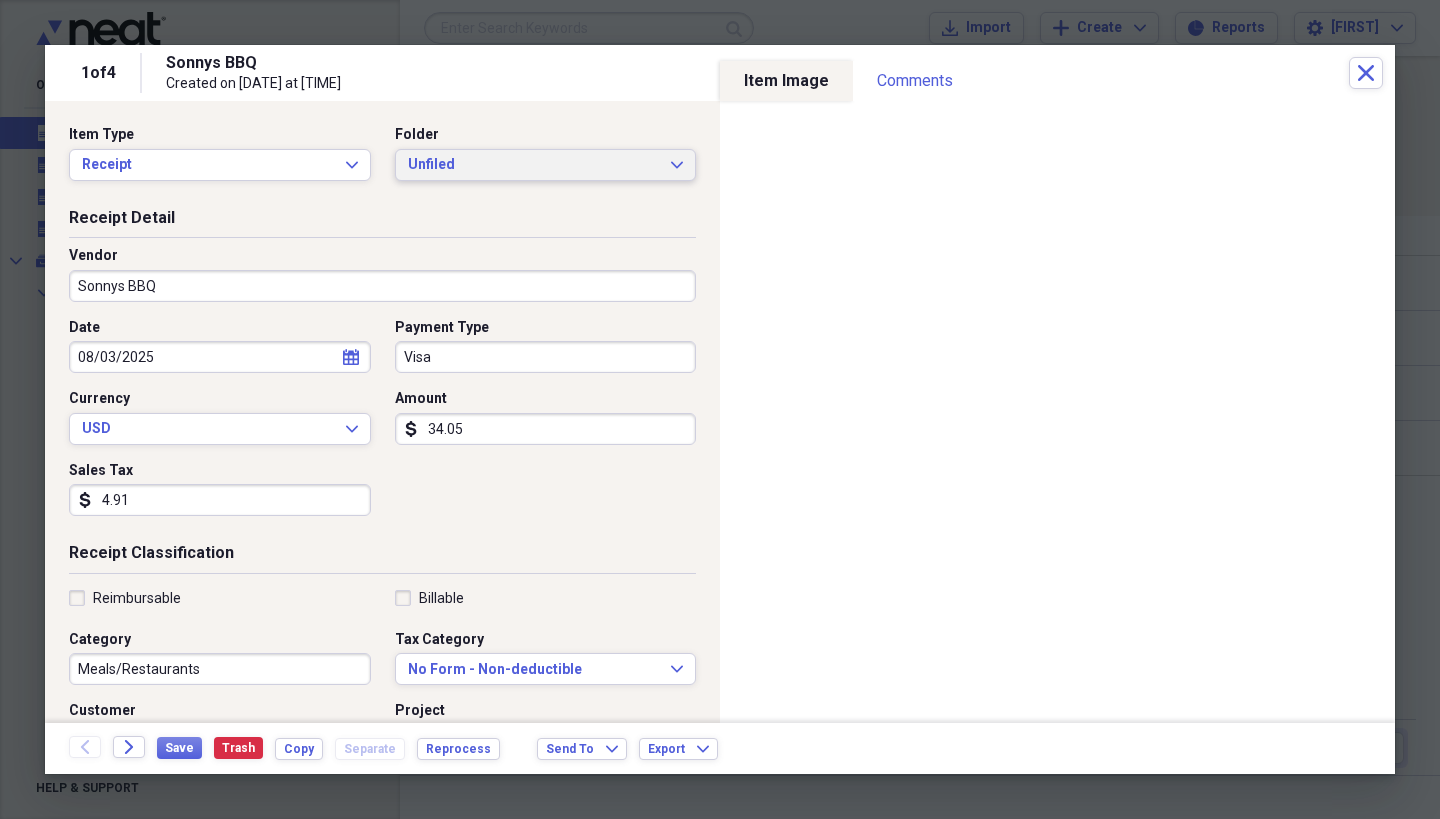 click on "Unfiled Expand" at bounding box center [546, 165] 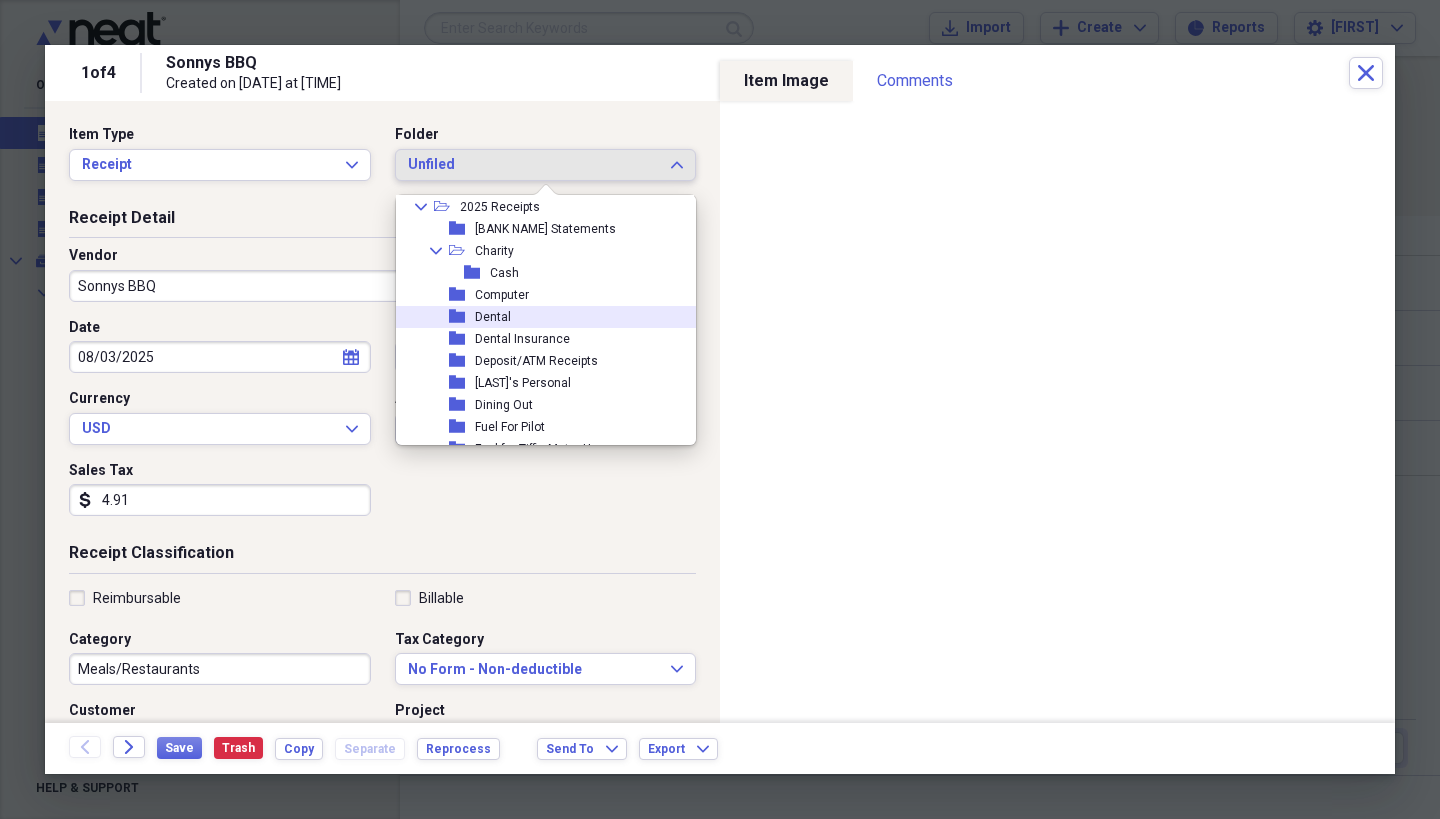 scroll, scrollTop: 60, scrollLeft: 3, axis: both 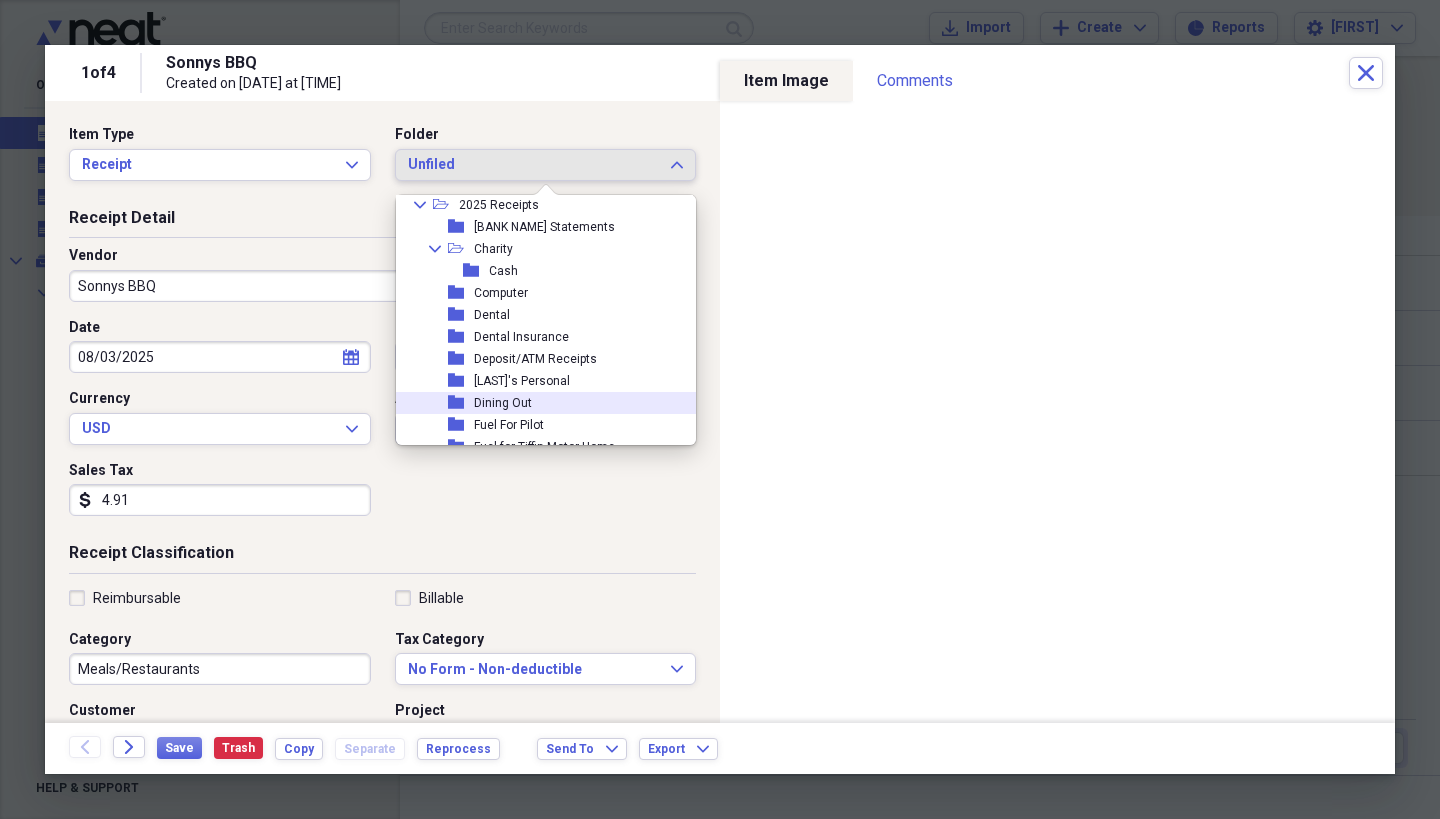 click on "folder Dining Out" at bounding box center (549, 403) 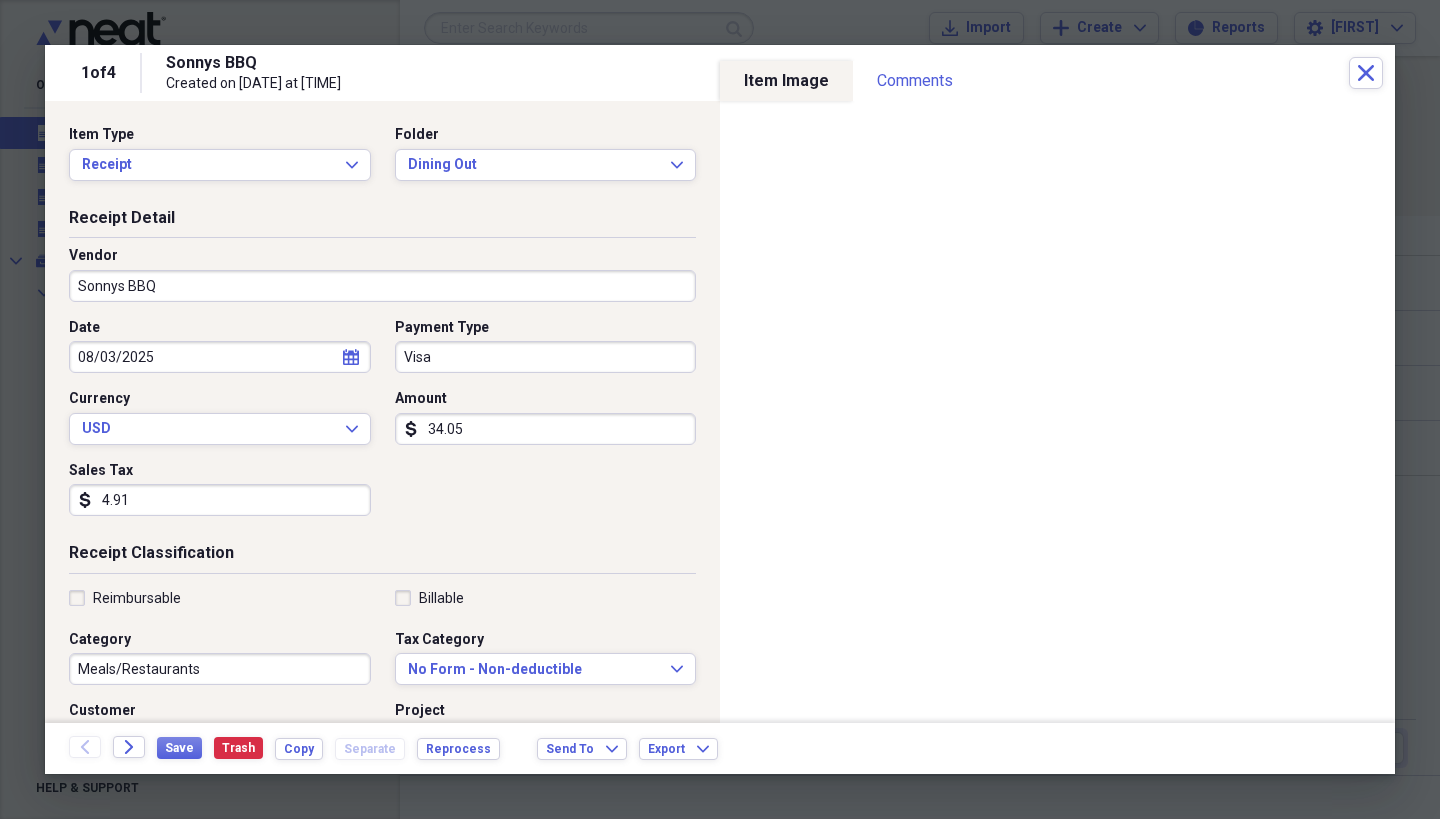 click on "4.91" at bounding box center (220, 500) 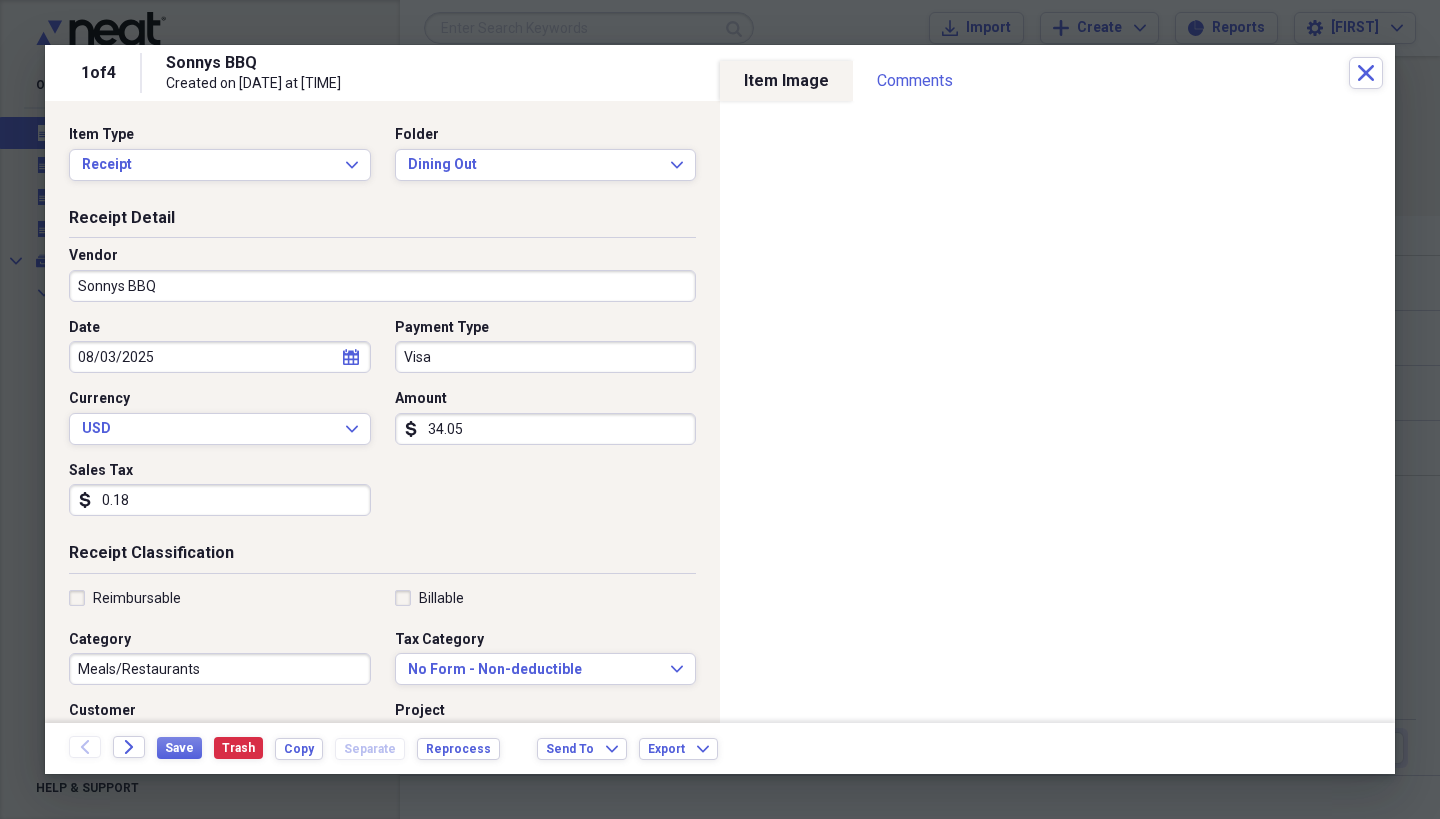 type on "1.87" 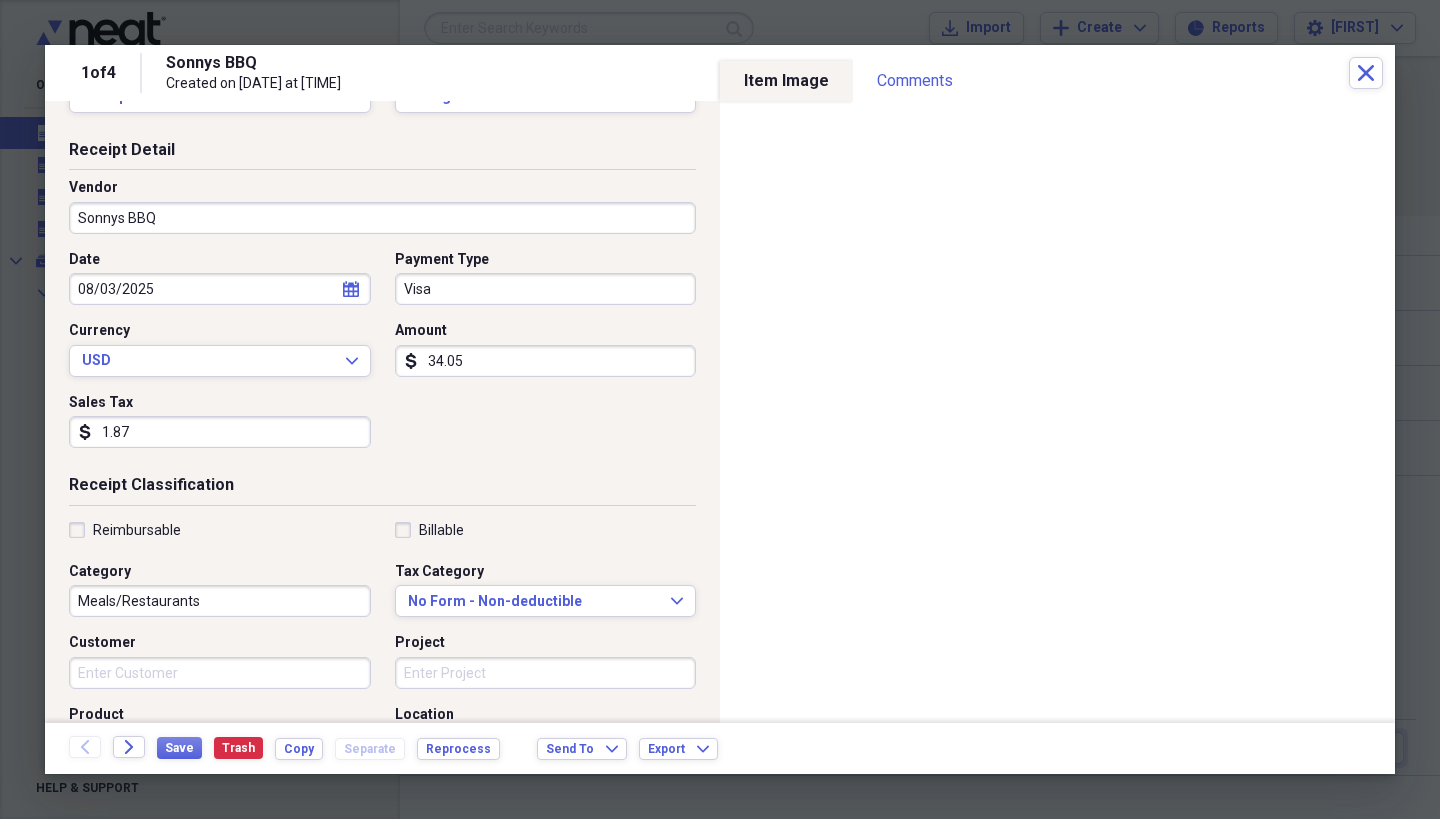 scroll, scrollTop: 76, scrollLeft: 0, axis: vertical 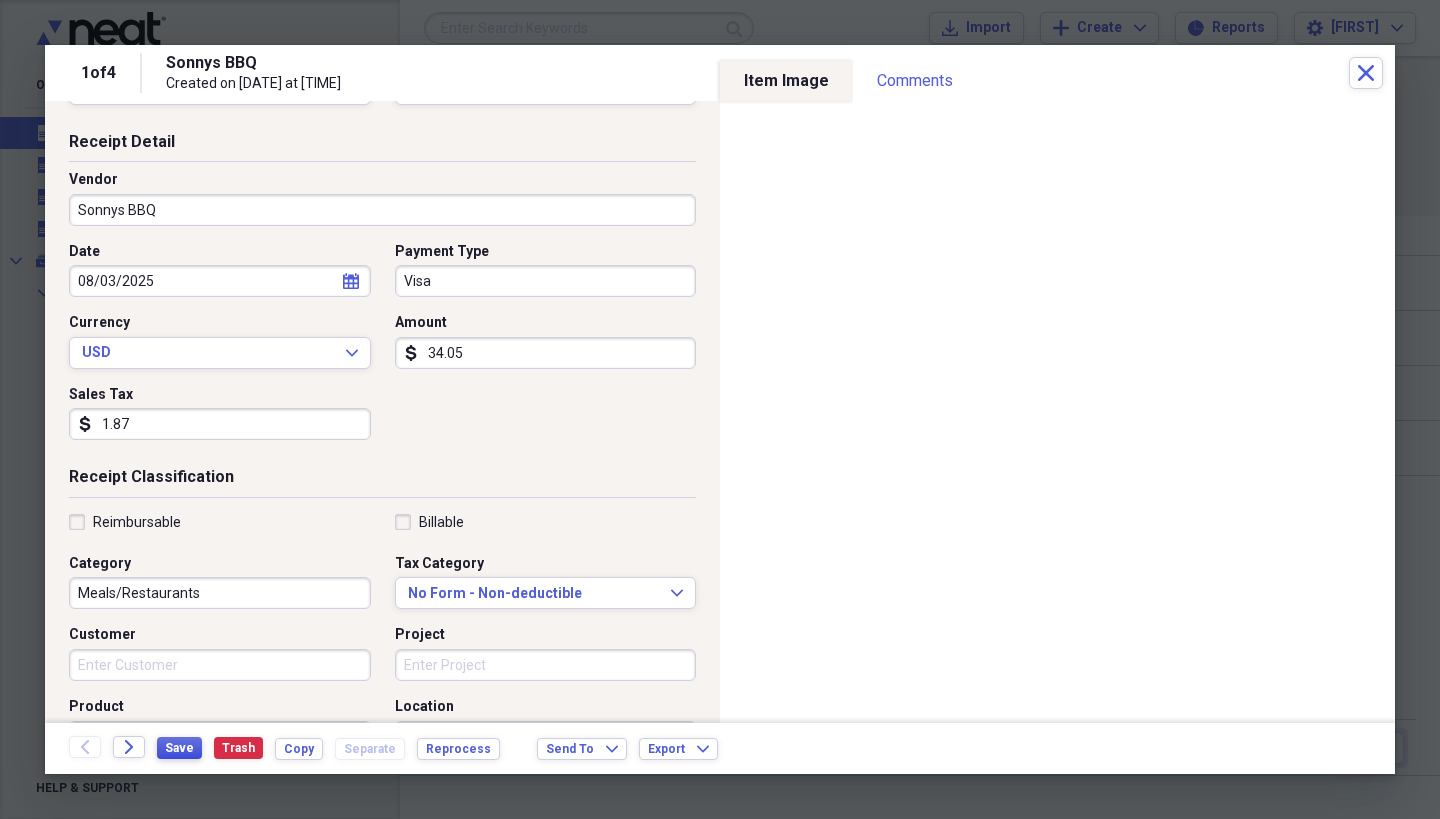 click on "Save" at bounding box center [179, 748] 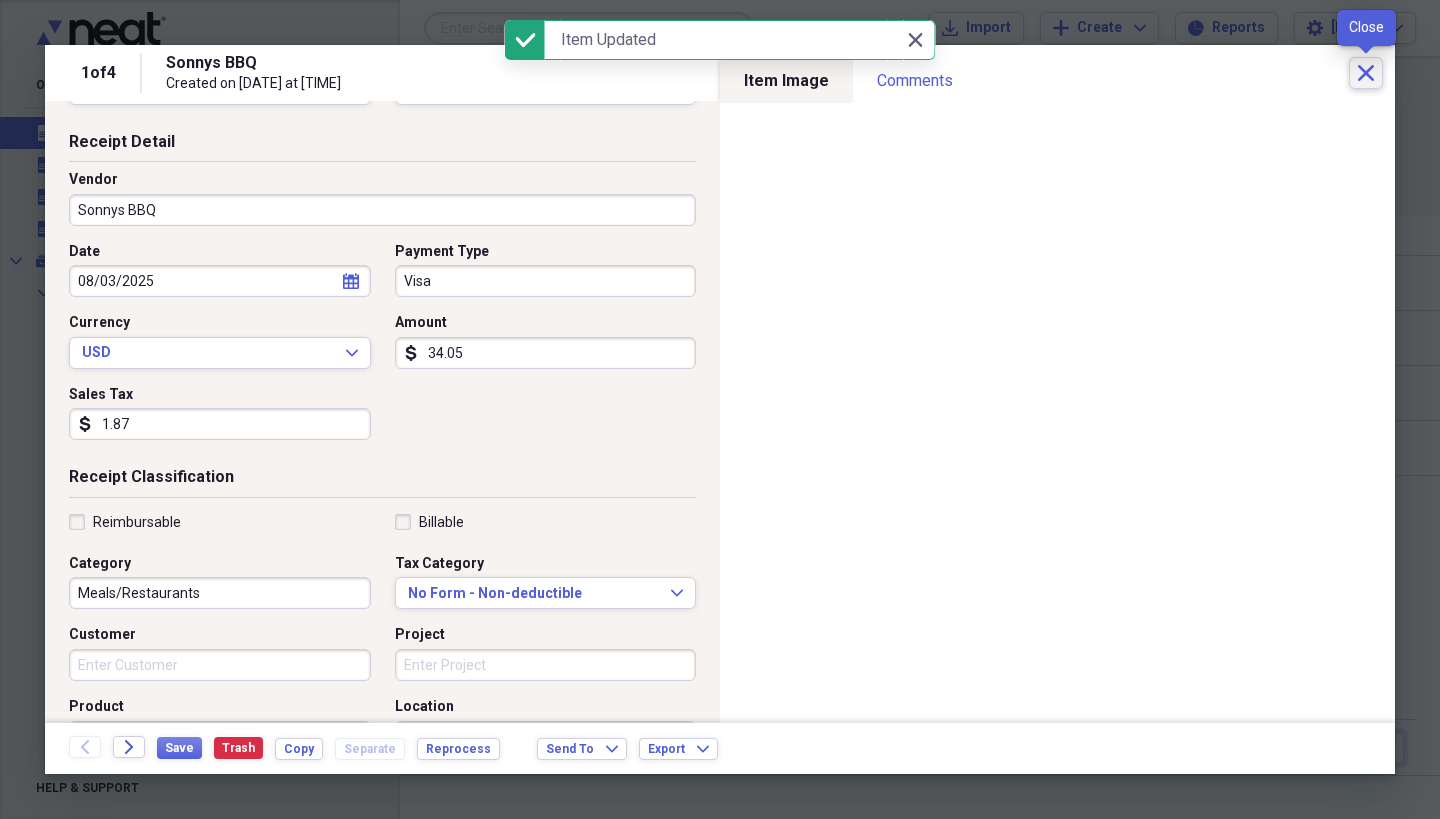 click on "Close" 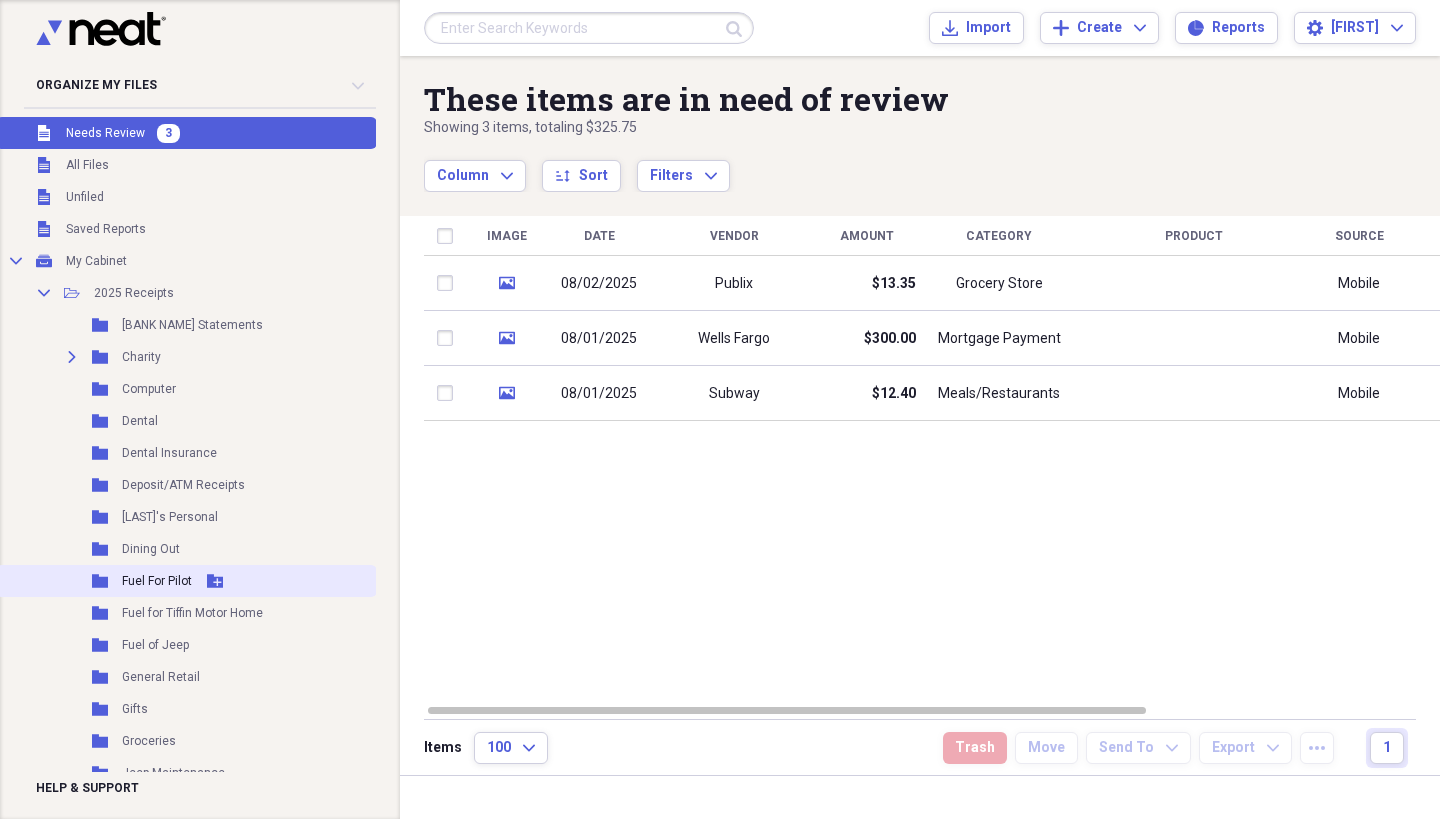 click on "Fuel For Pilot" at bounding box center [157, 581] 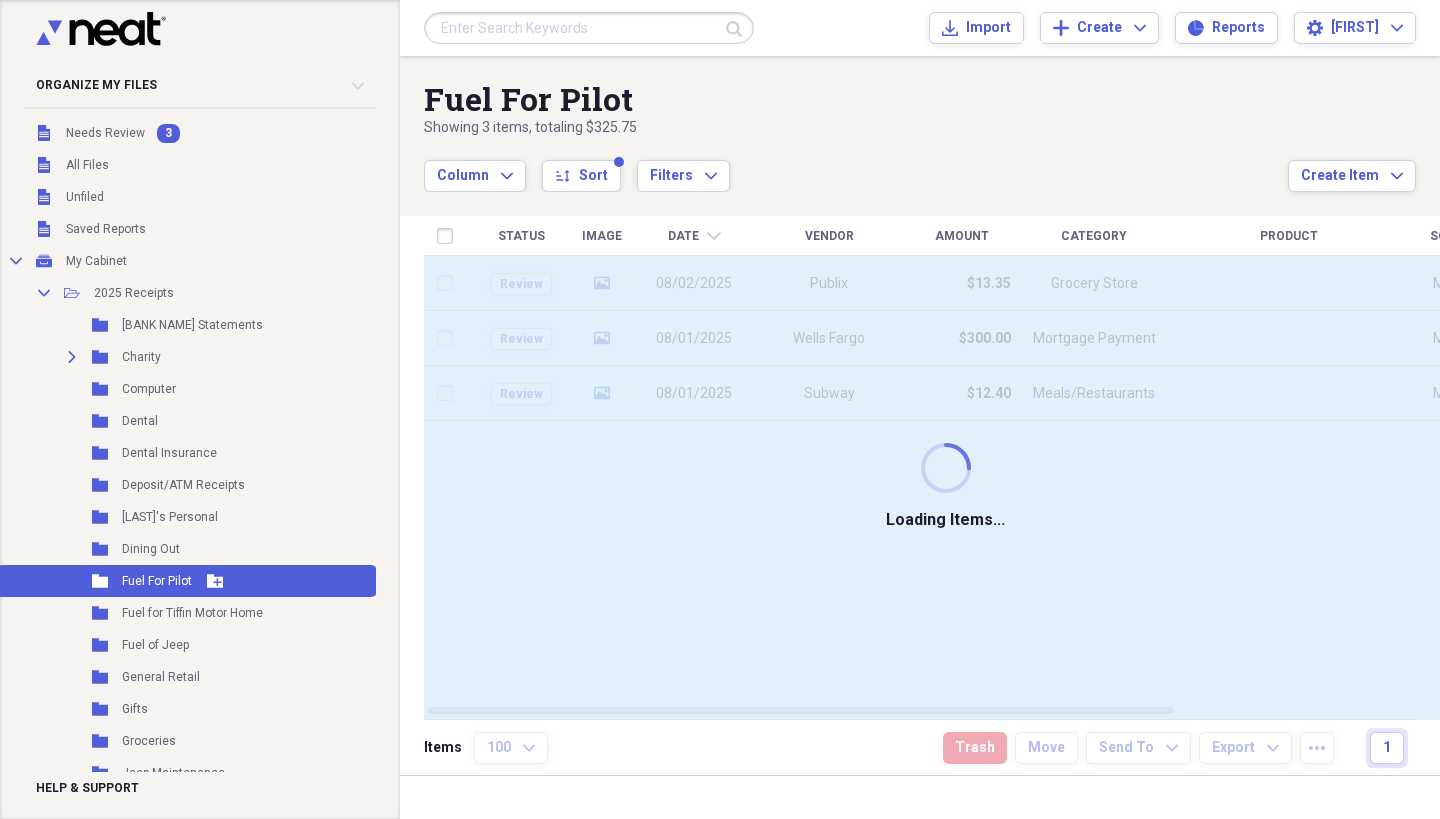 click on "Fuel For Pilot" at bounding box center (157, 581) 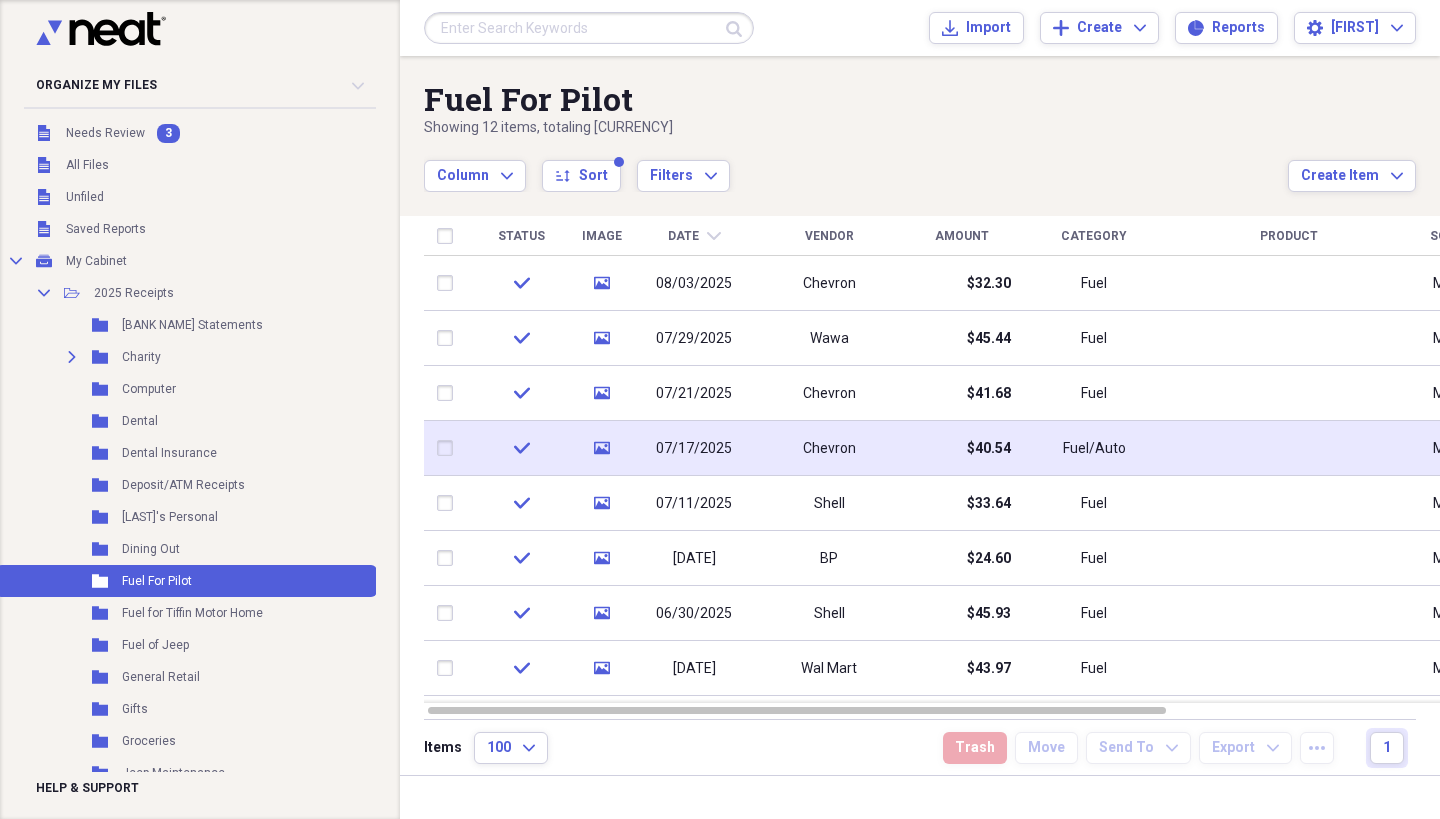click on "Fuel/Auto" at bounding box center [1094, 448] 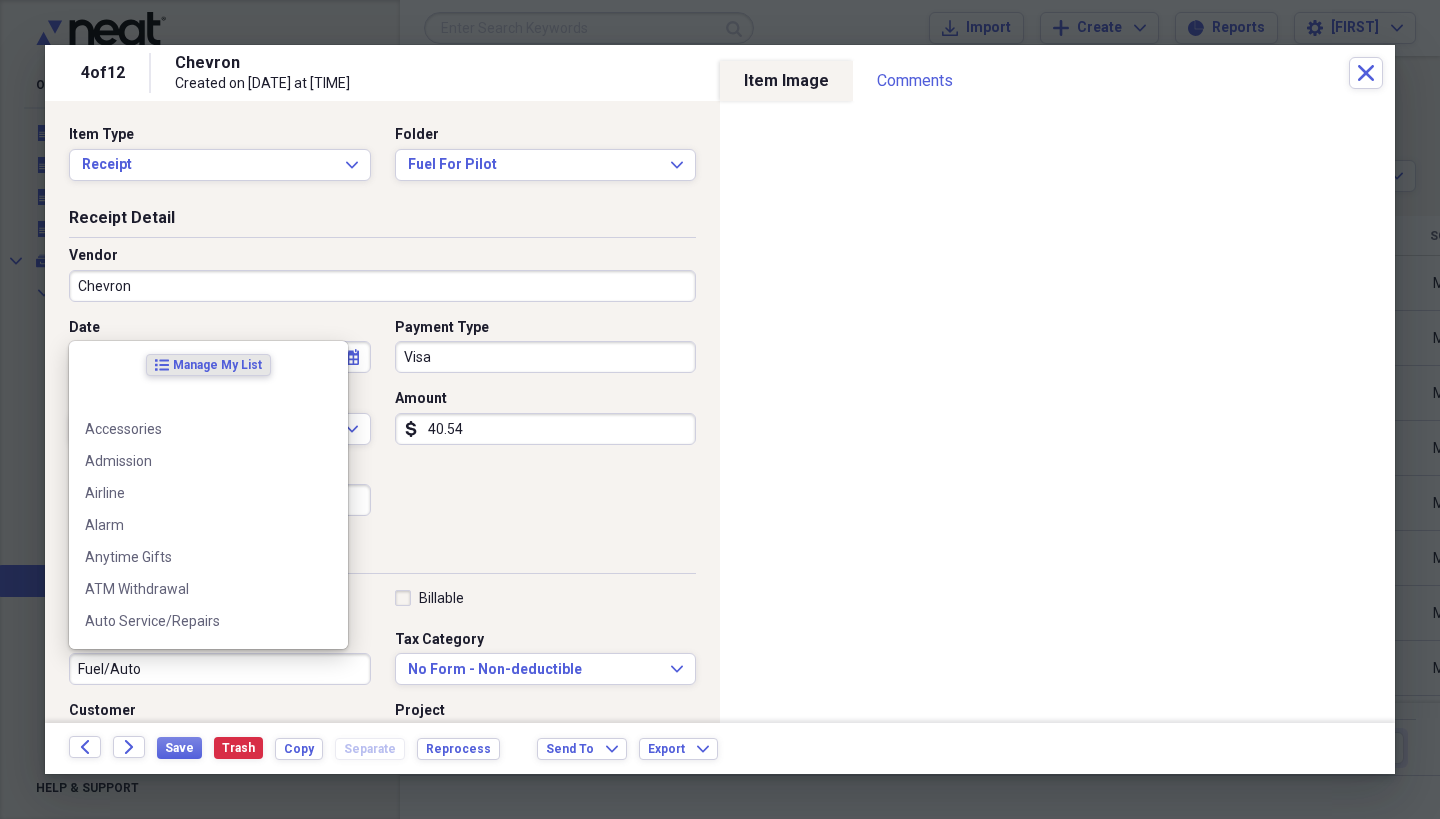 click on "Fuel/Auto" at bounding box center (220, 669) 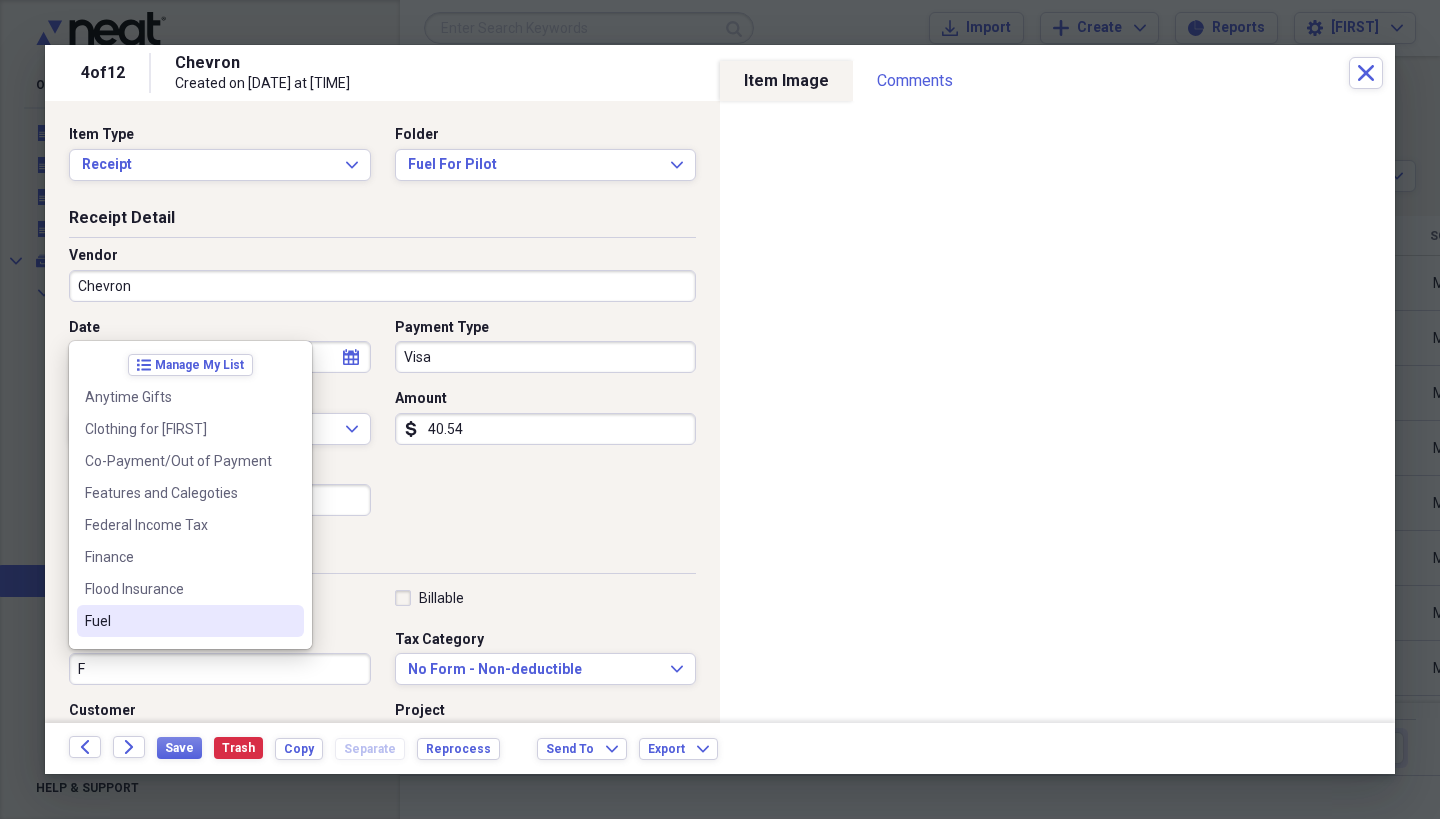 click on "Fuel" at bounding box center (178, 621) 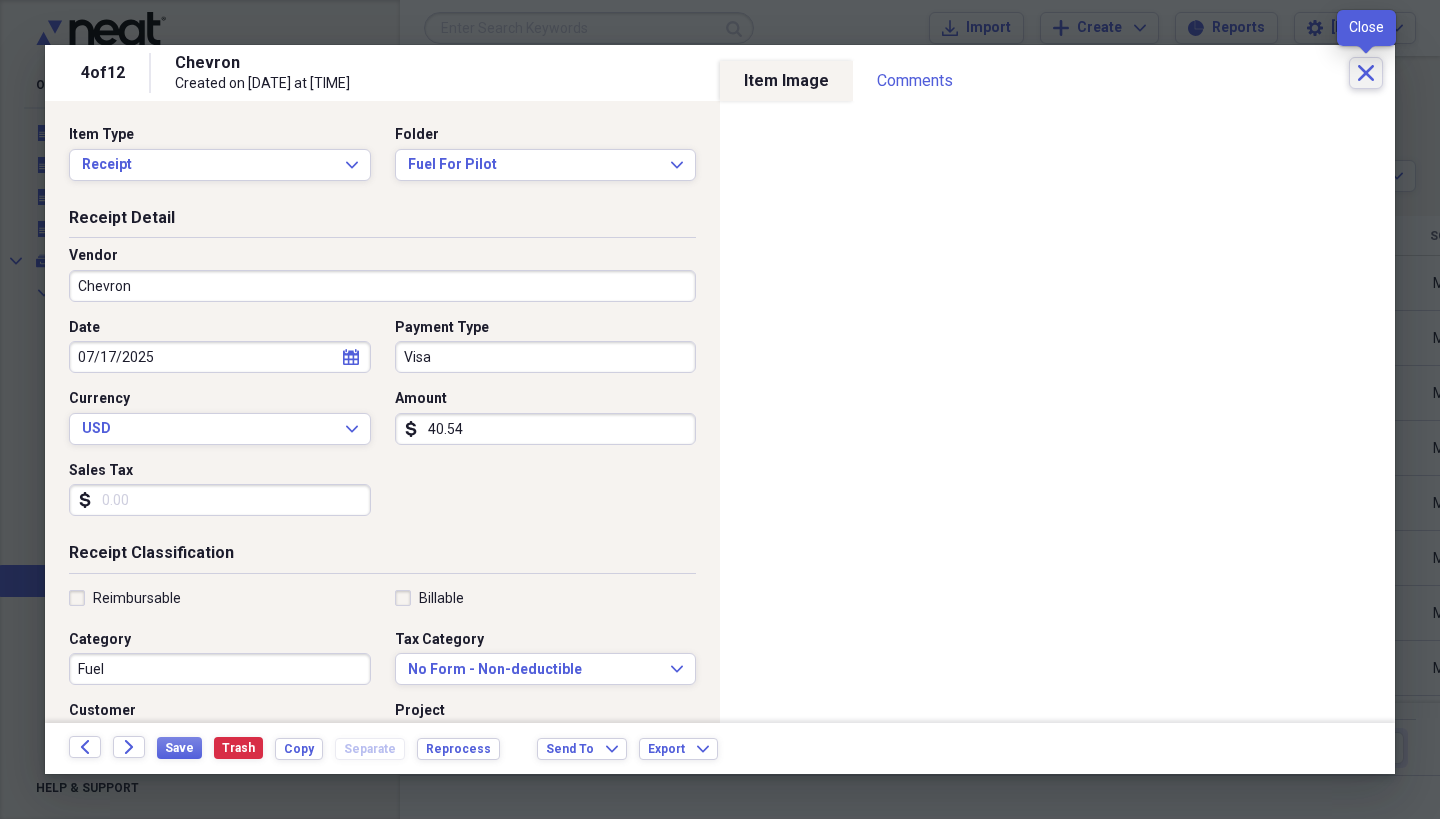 click on "Close" 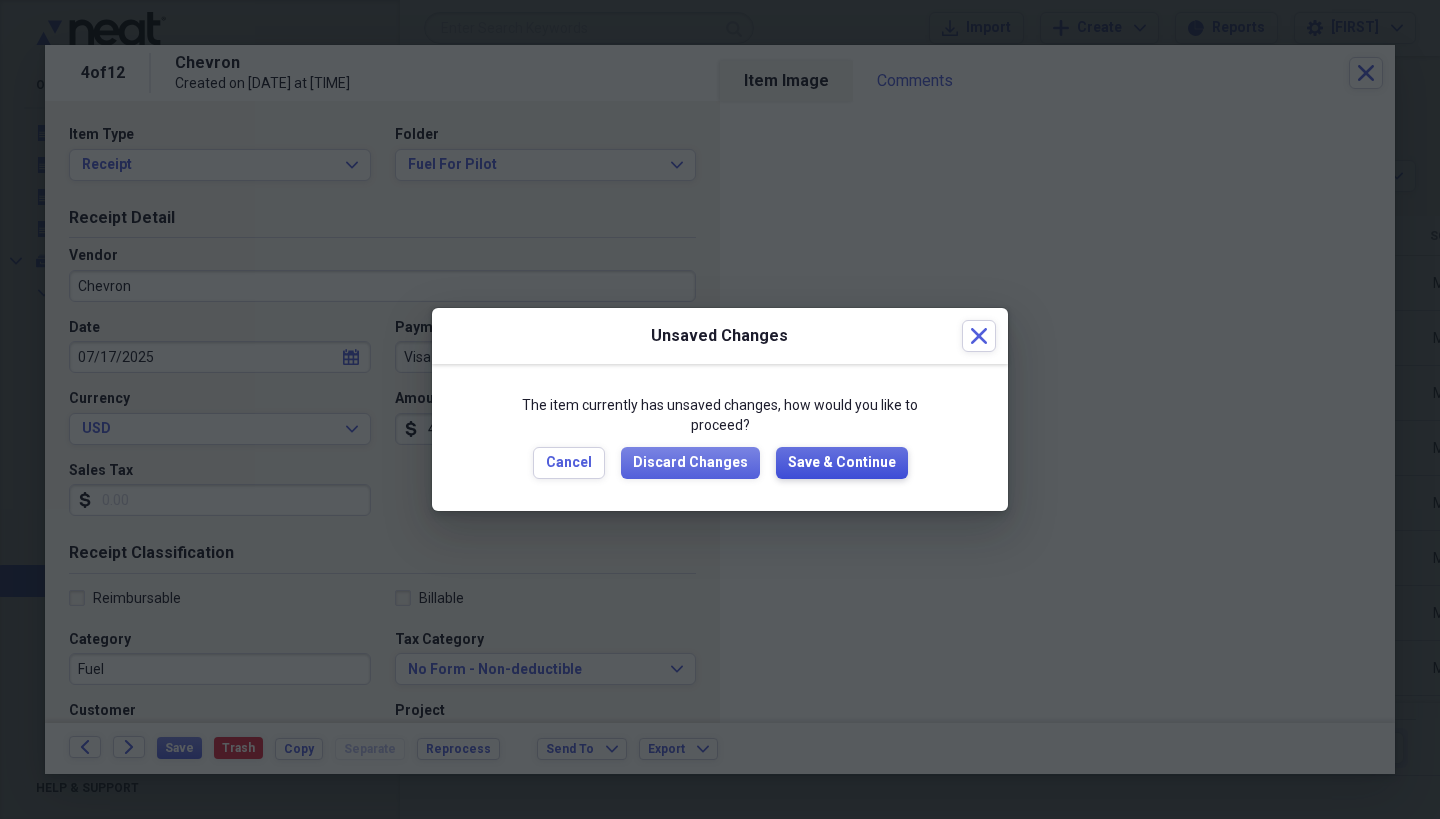 click on "Save & Continue" at bounding box center [842, 463] 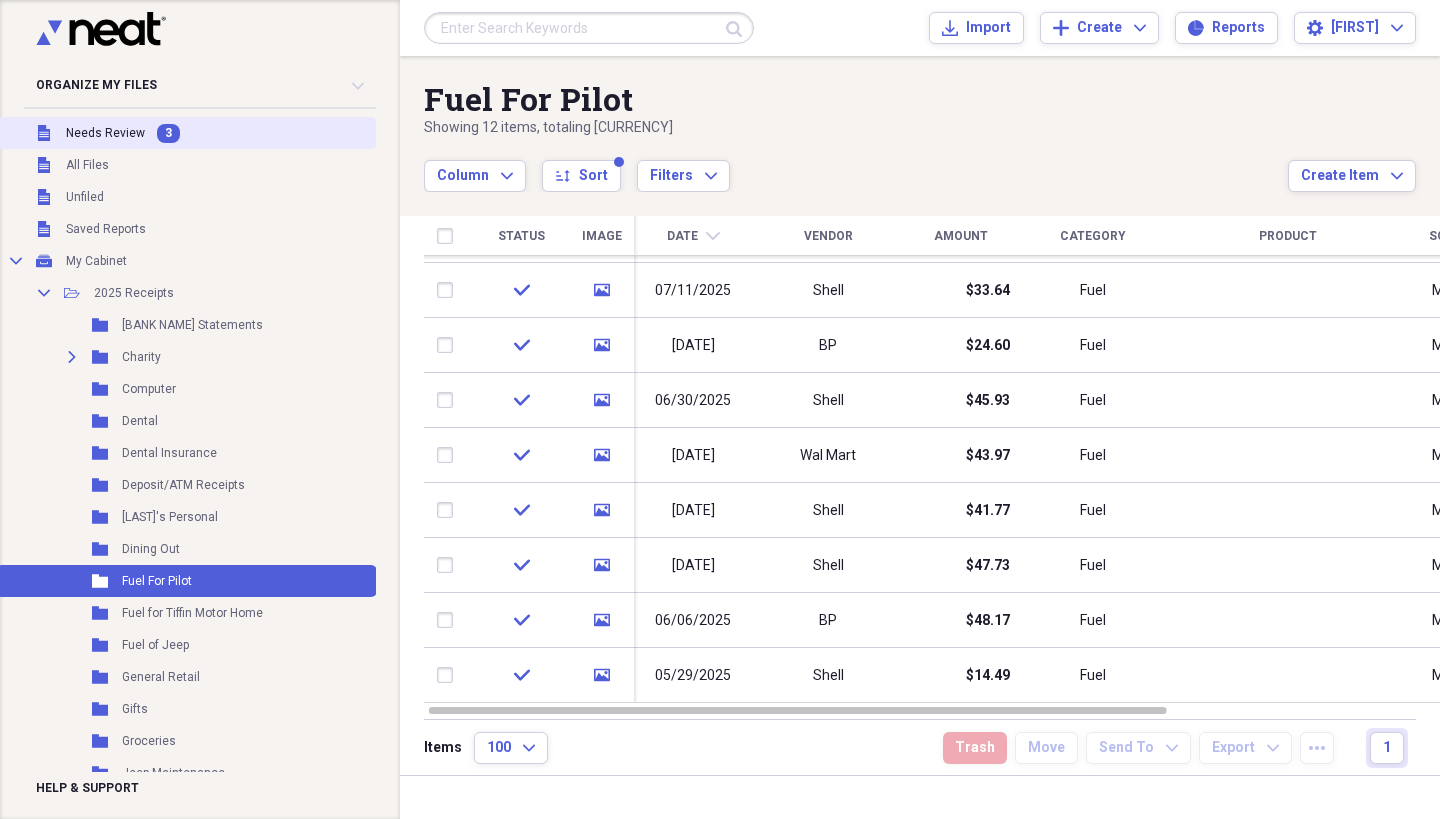 click on "3" at bounding box center [168, 133] 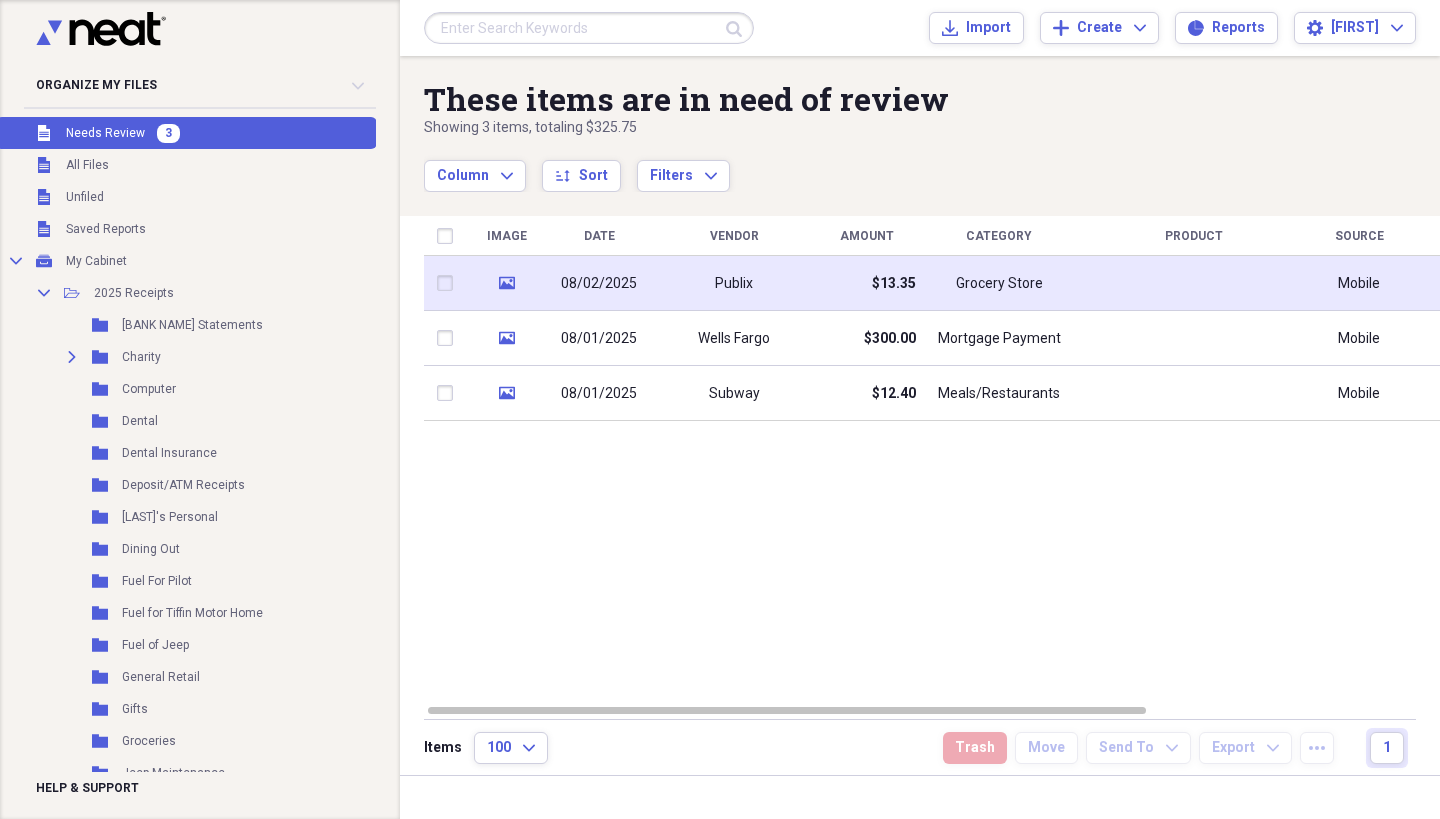 click on "$13.35" at bounding box center [866, 283] 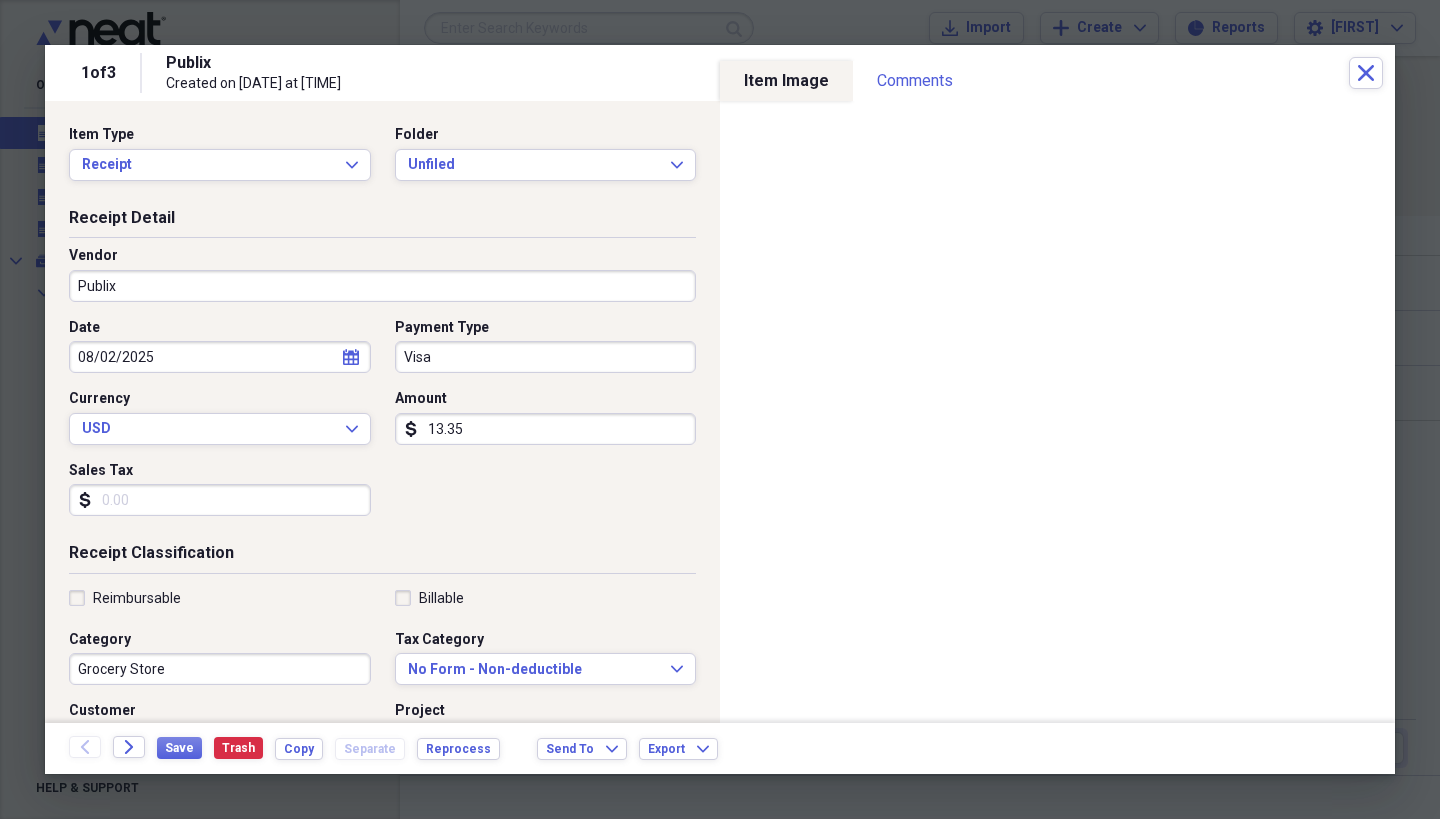 click on "Sales Tax" at bounding box center [220, 500] 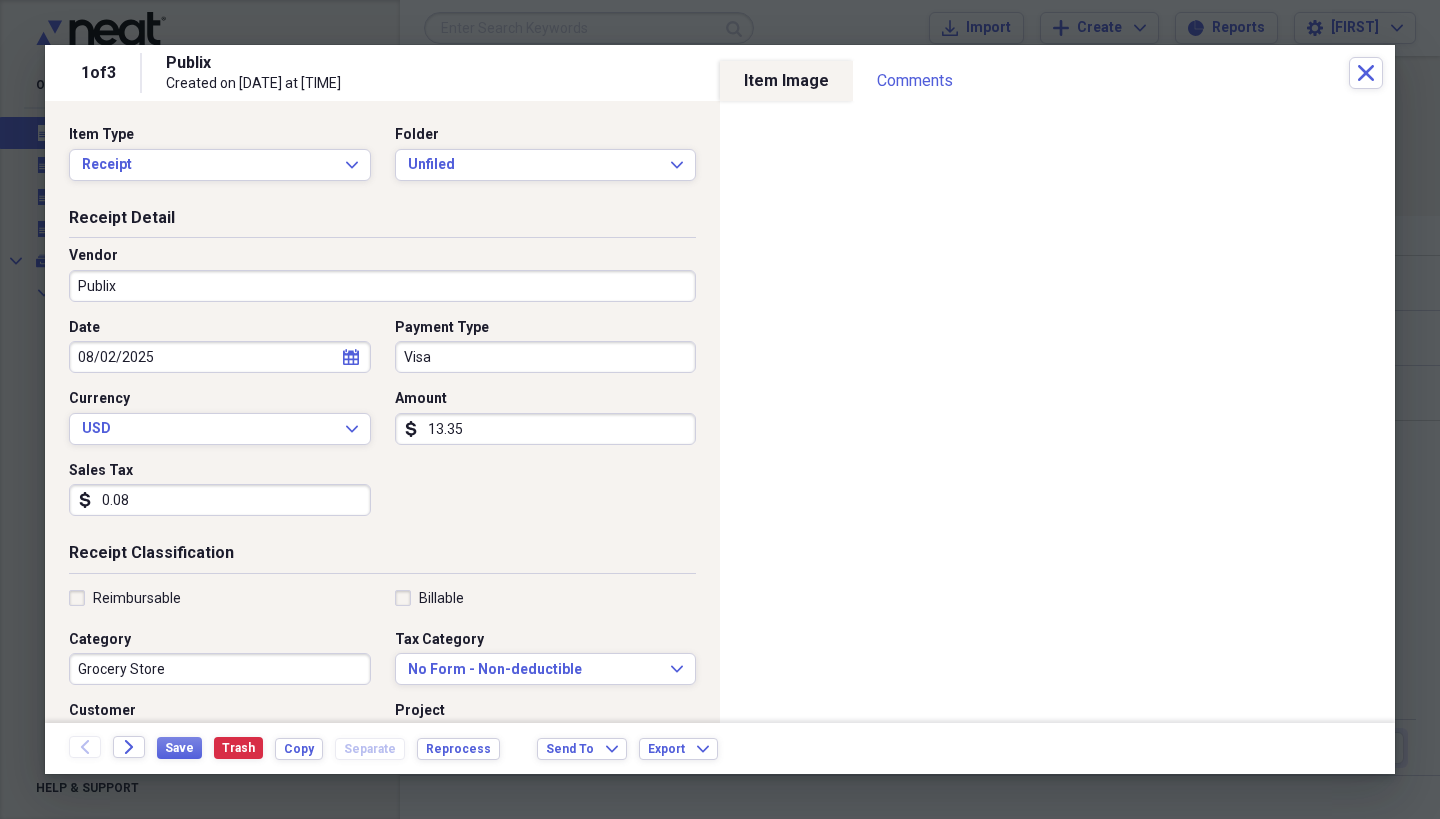 type on "0.87" 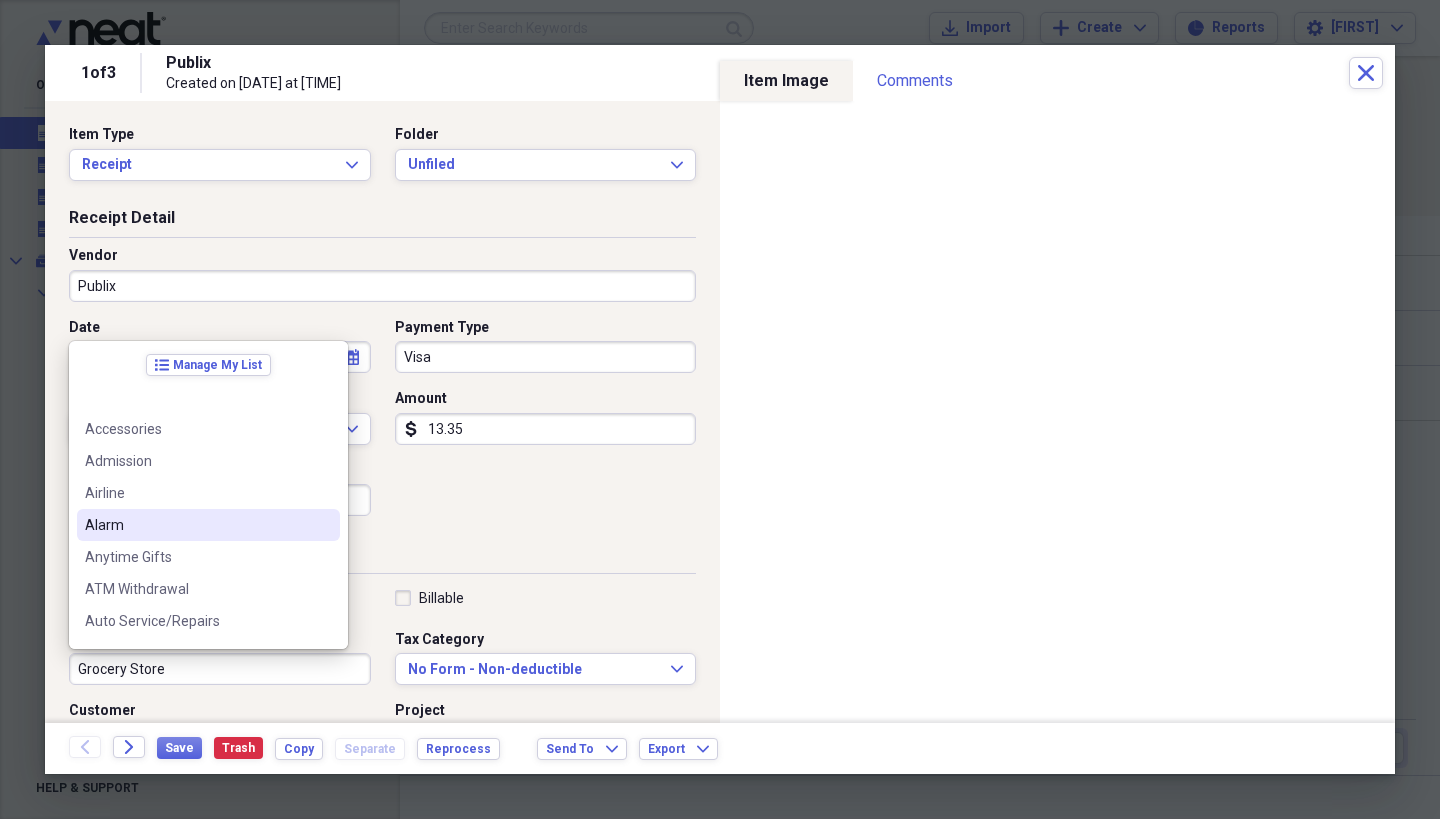 click on "Date [DATE] calendar Calendar Payment Type Visa Currency USD Expand Amount dollar-sign [AMOUNT] Sales Tax dollar-sign [AMOUNT]" at bounding box center (382, 425) 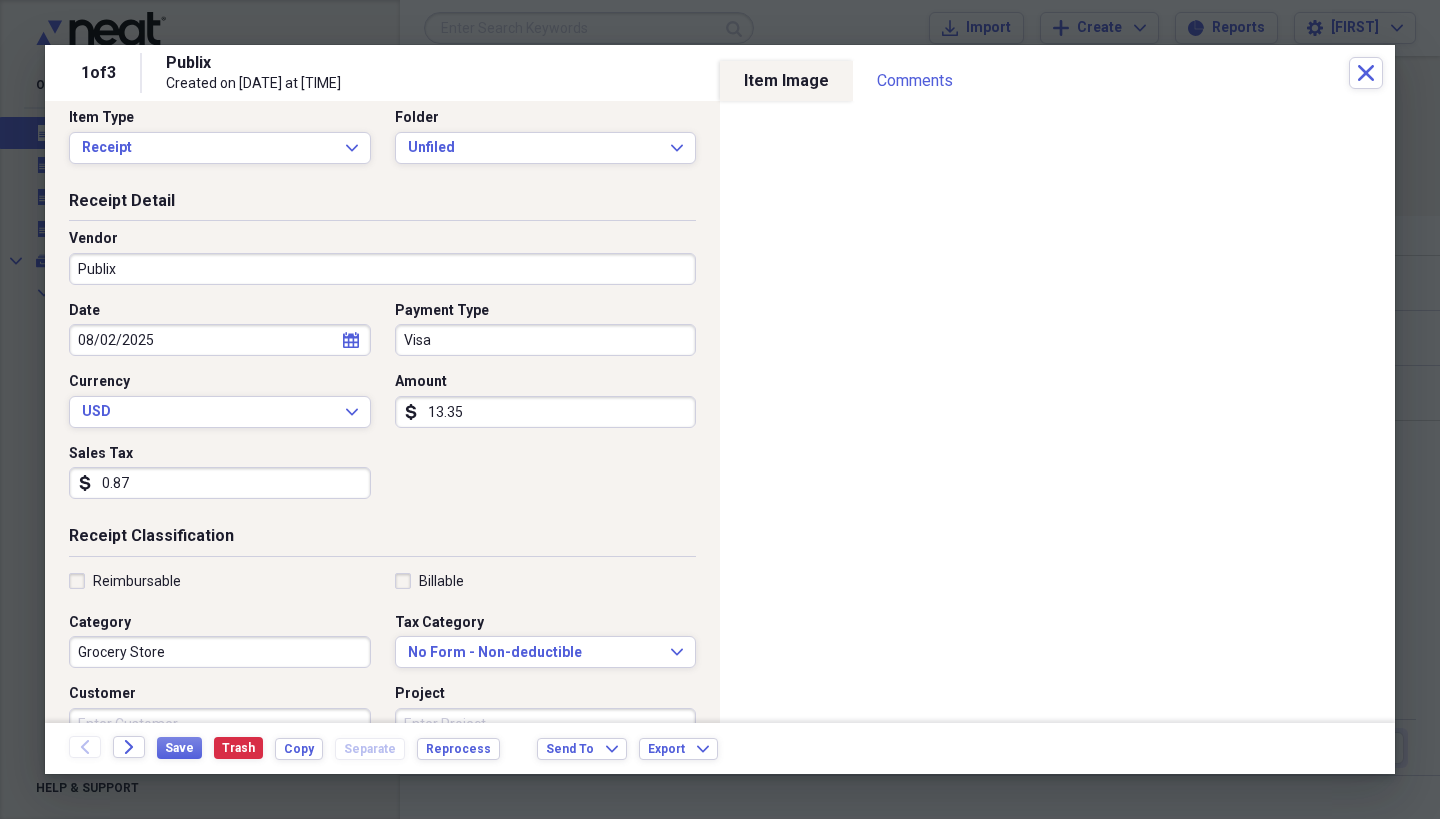 scroll, scrollTop: 22, scrollLeft: 0, axis: vertical 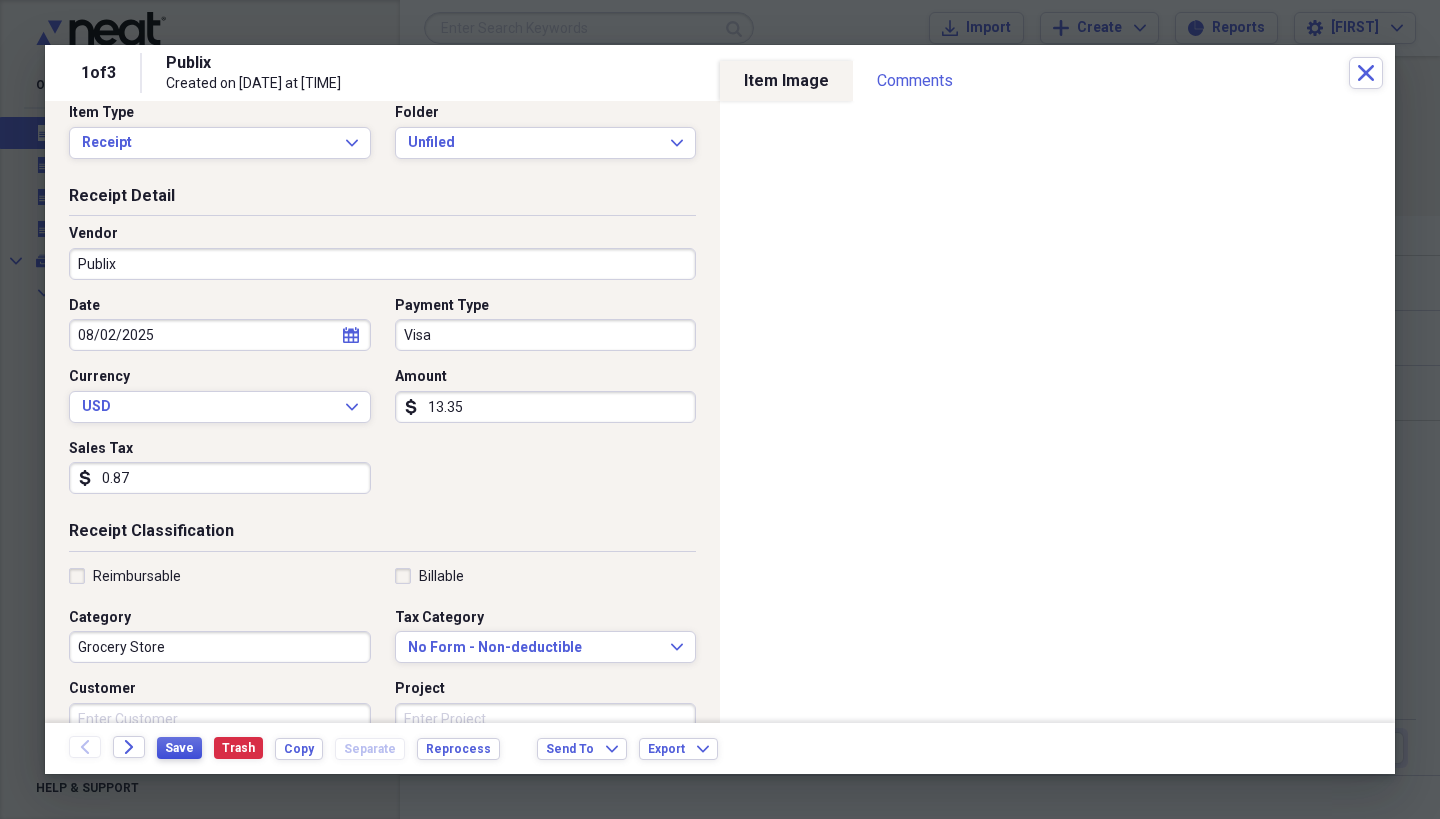 click on "Save" at bounding box center [179, 748] 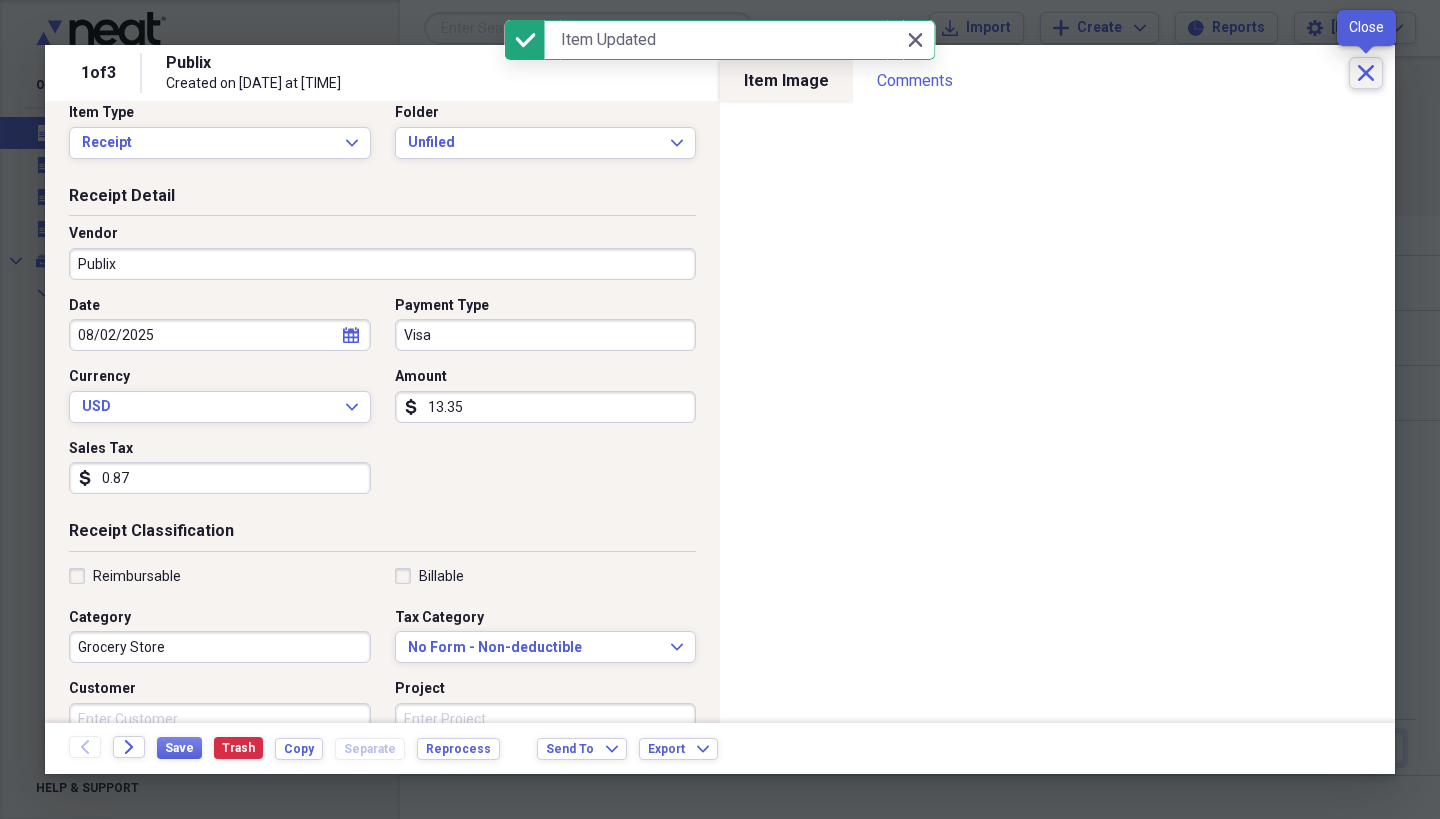 click on "Close" 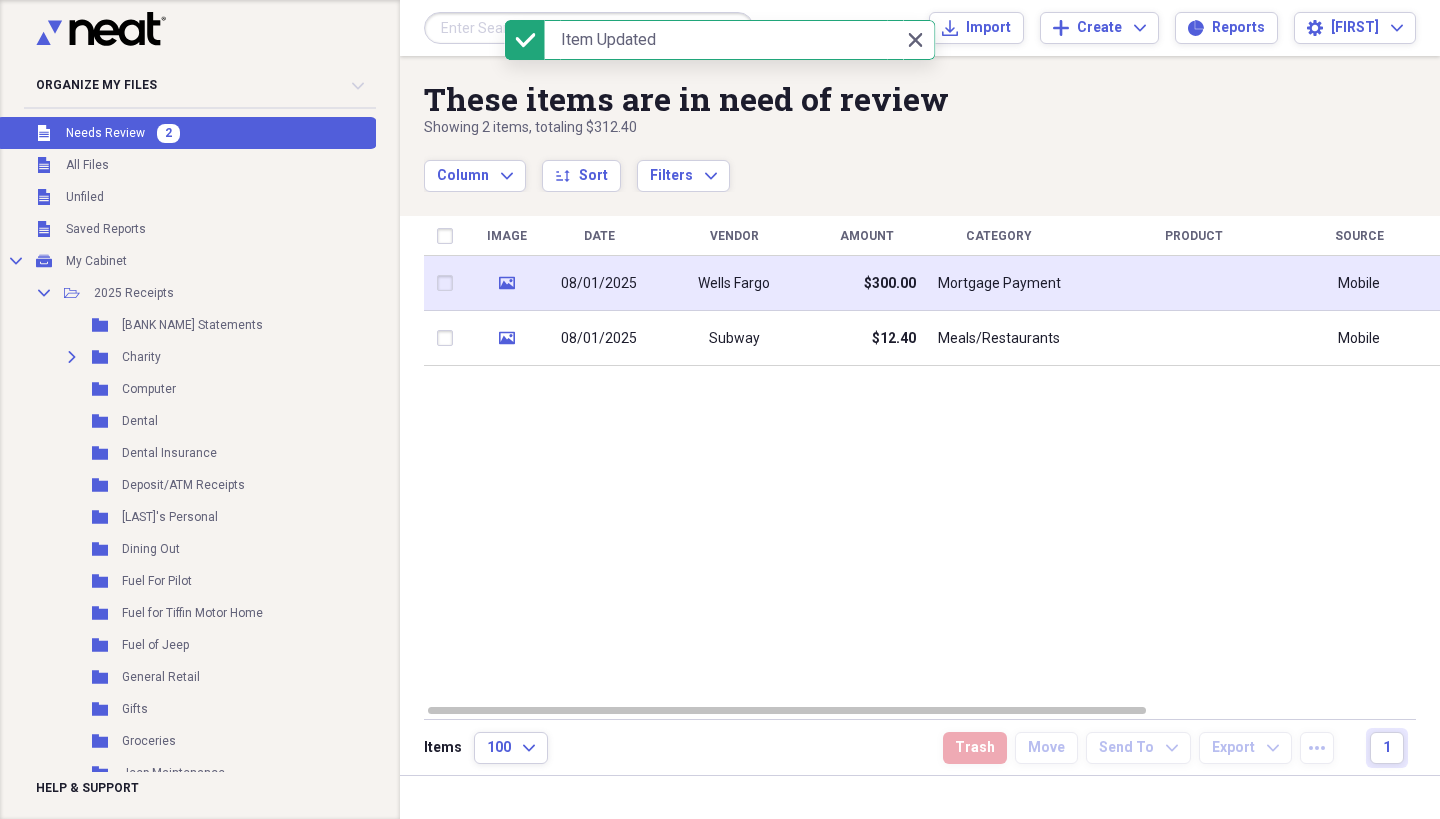 click on "Wells Fargo" at bounding box center (734, 283) 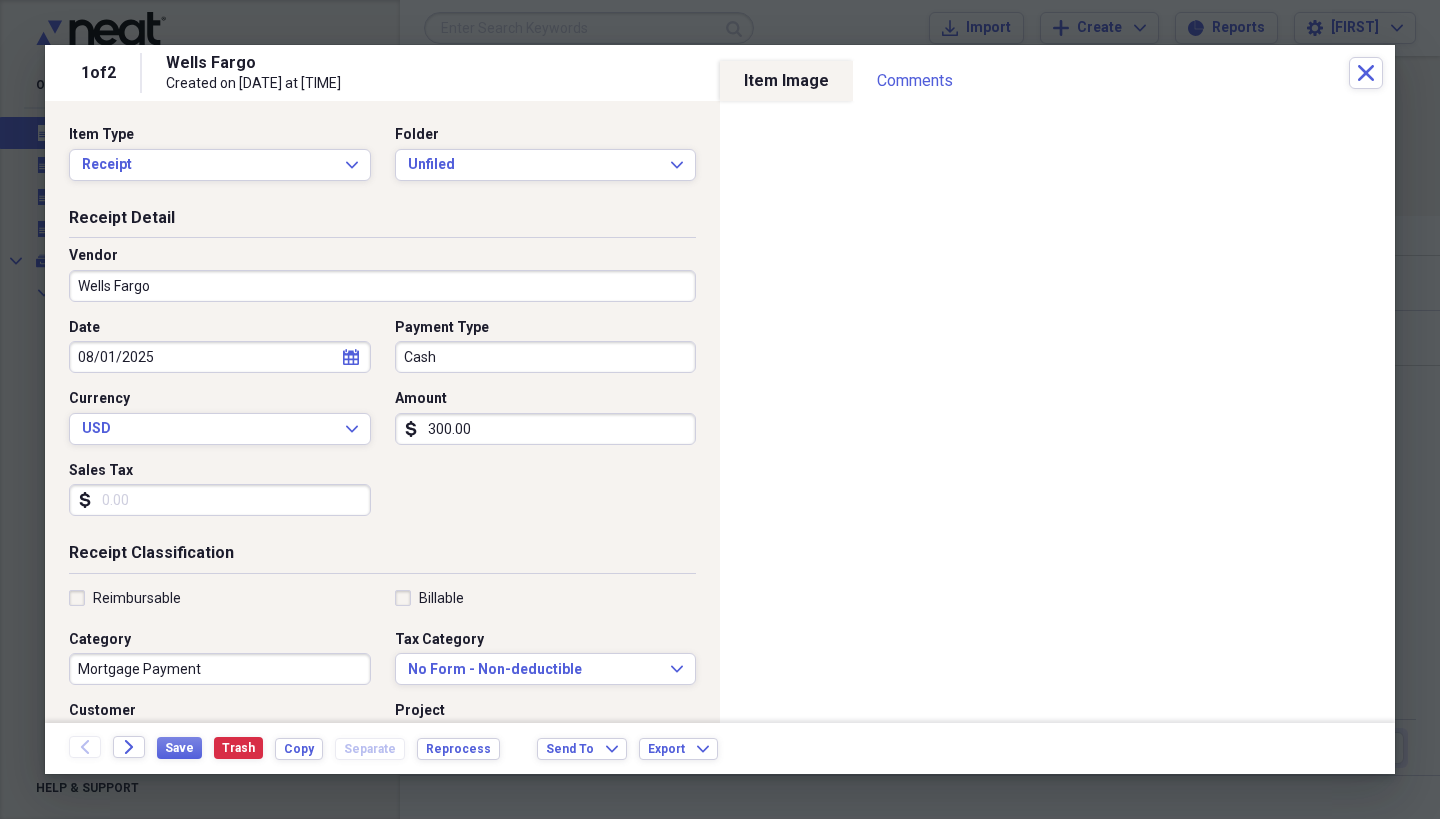 scroll, scrollTop: 0, scrollLeft: 0, axis: both 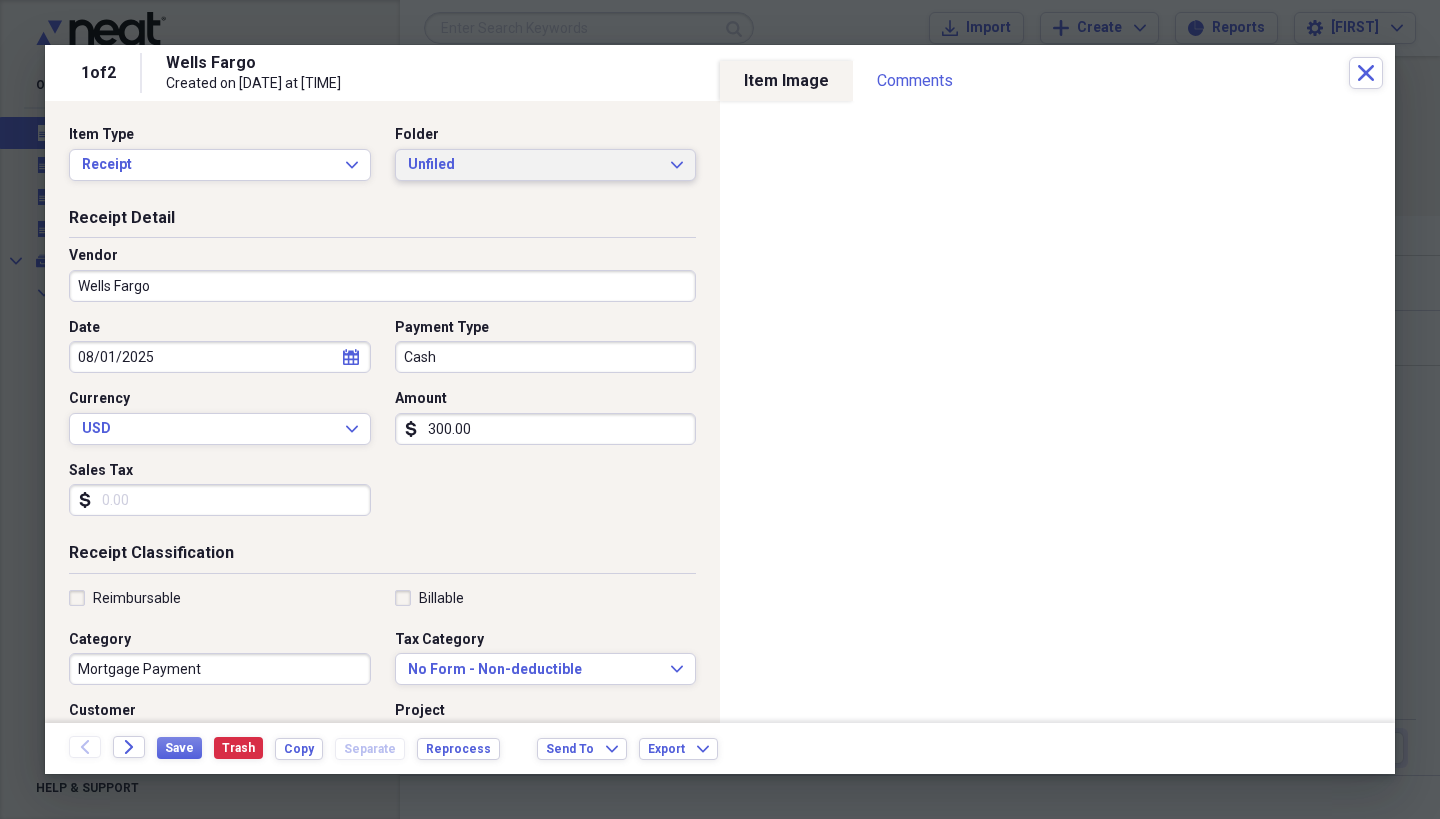click on "Unfiled Expand" at bounding box center (546, 165) 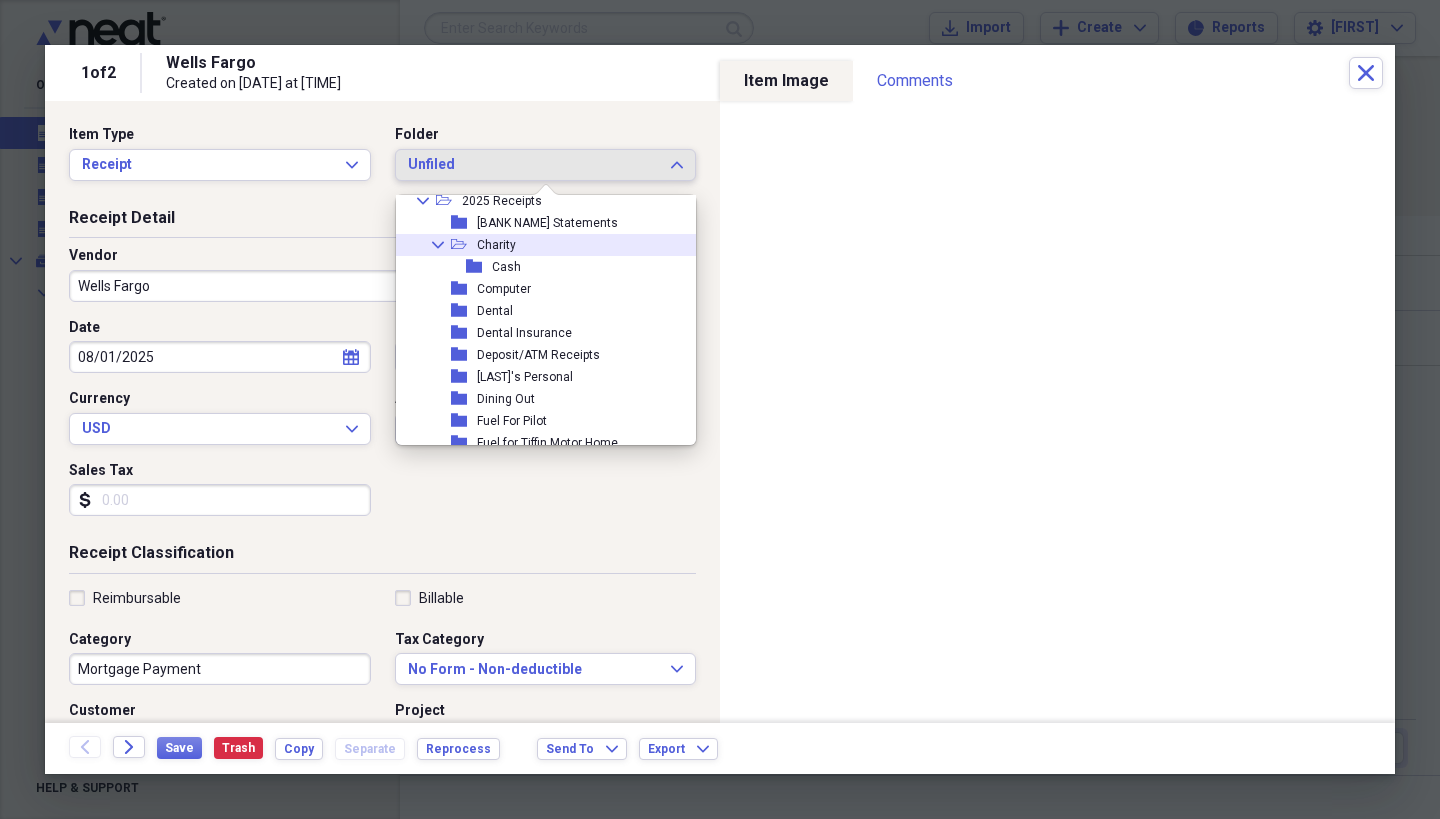 scroll, scrollTop: 66, scrollLeft: 0, axis: vertical 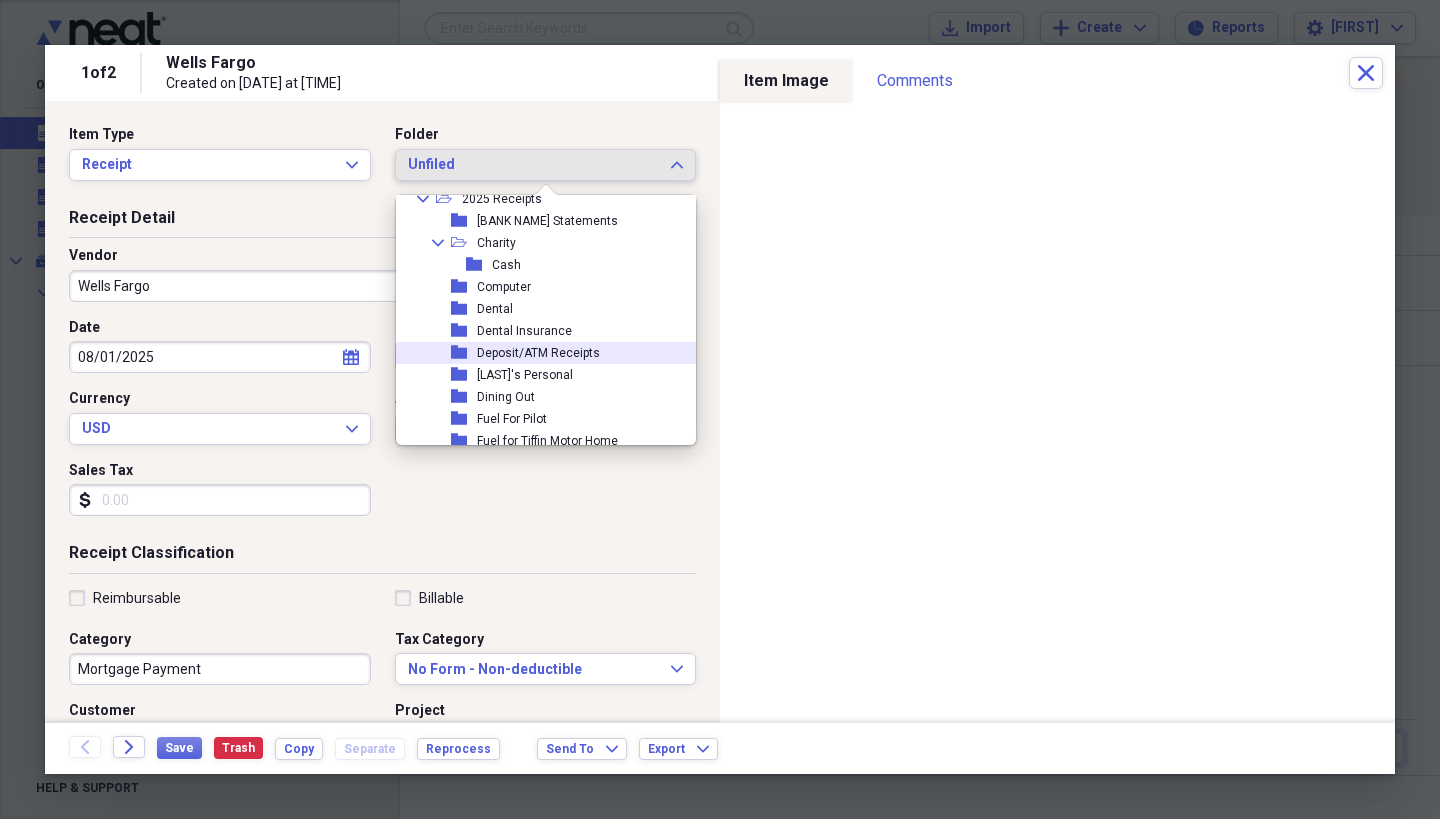 click on "Deposit/ATM Receipts" at bounding box center [538, 353] 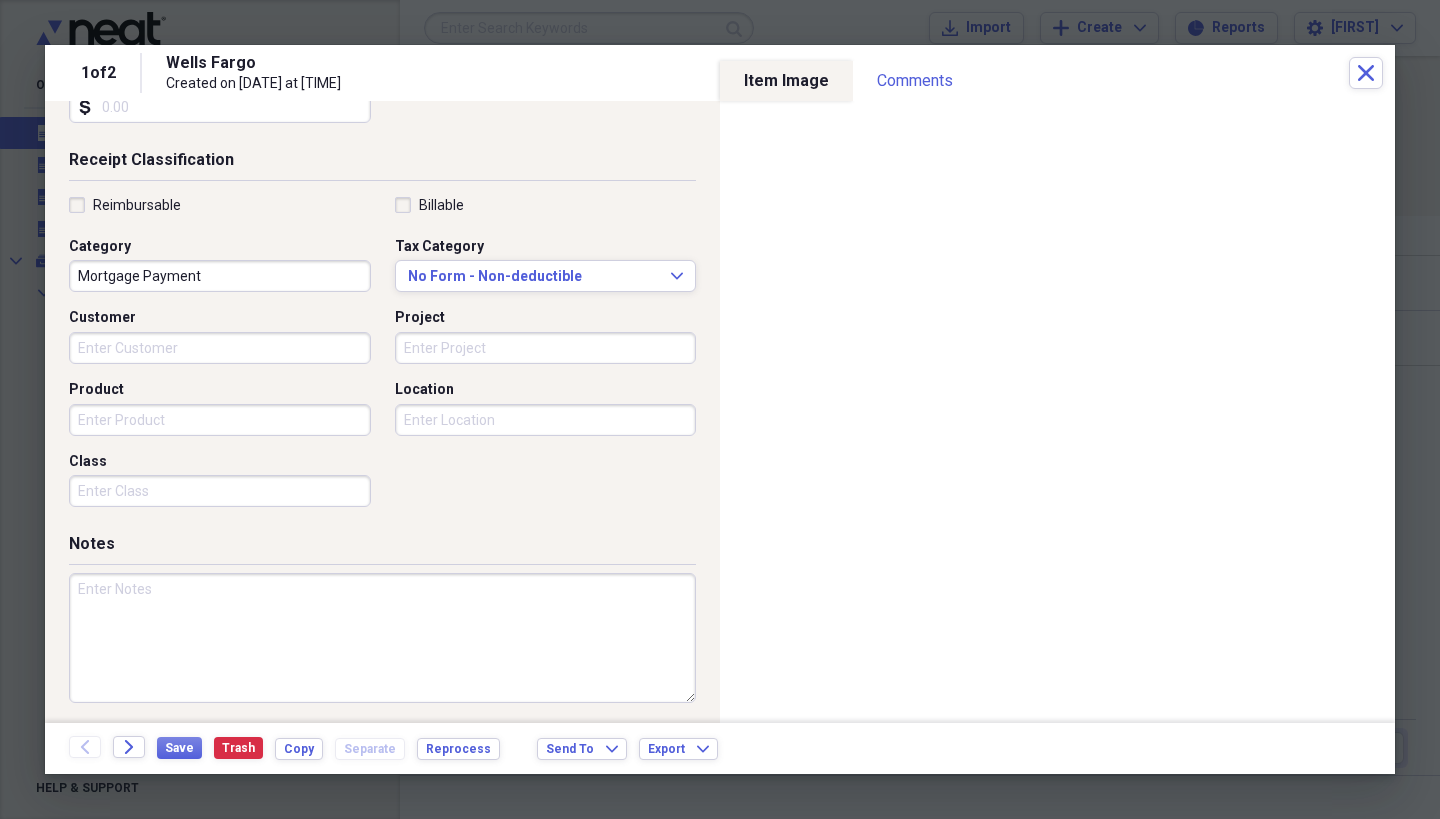 scroll, scrollTop: 392, scrollLeft: 0, axis: vertical 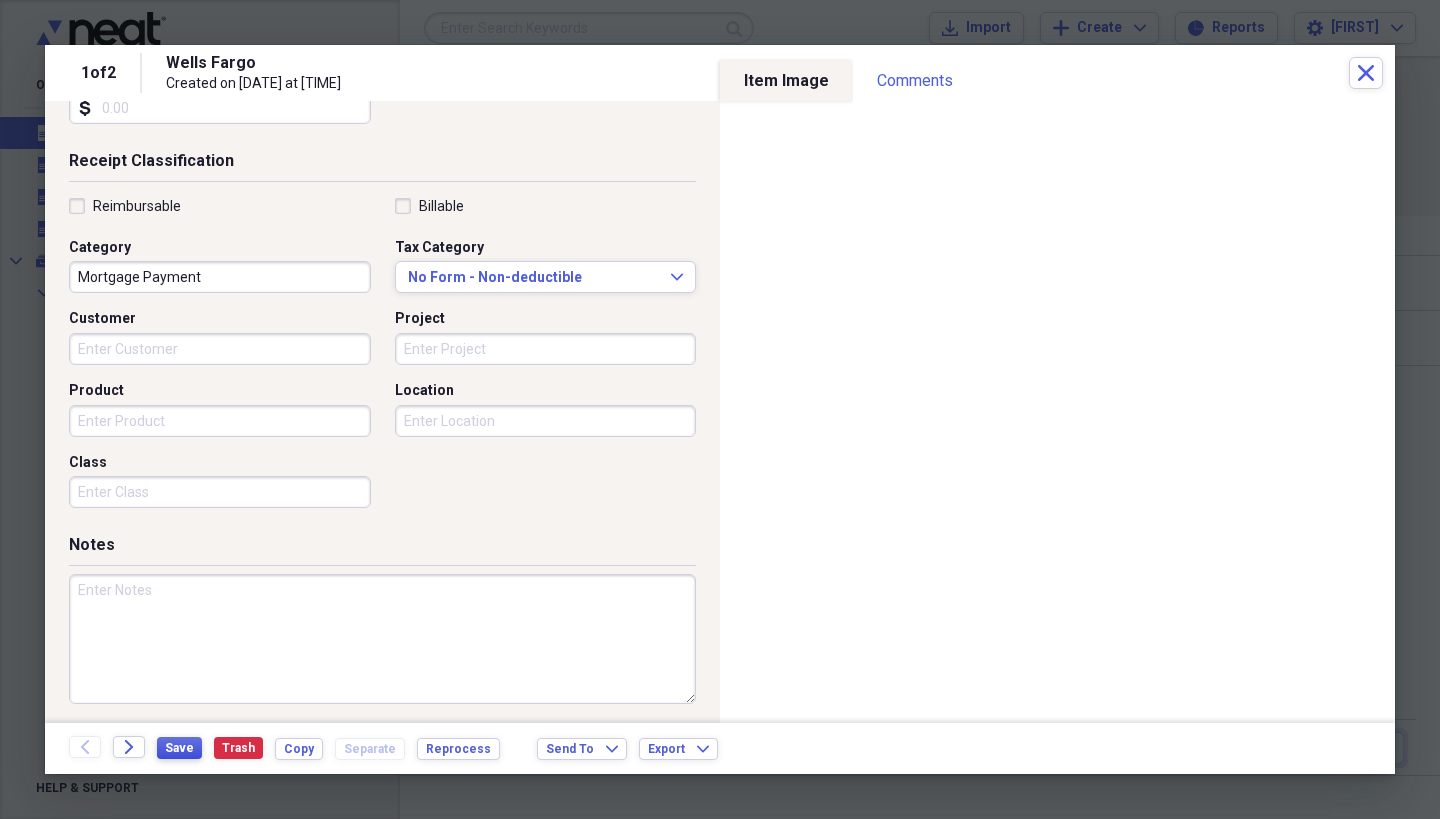 click on "Save" at bounding box center [179, 748] 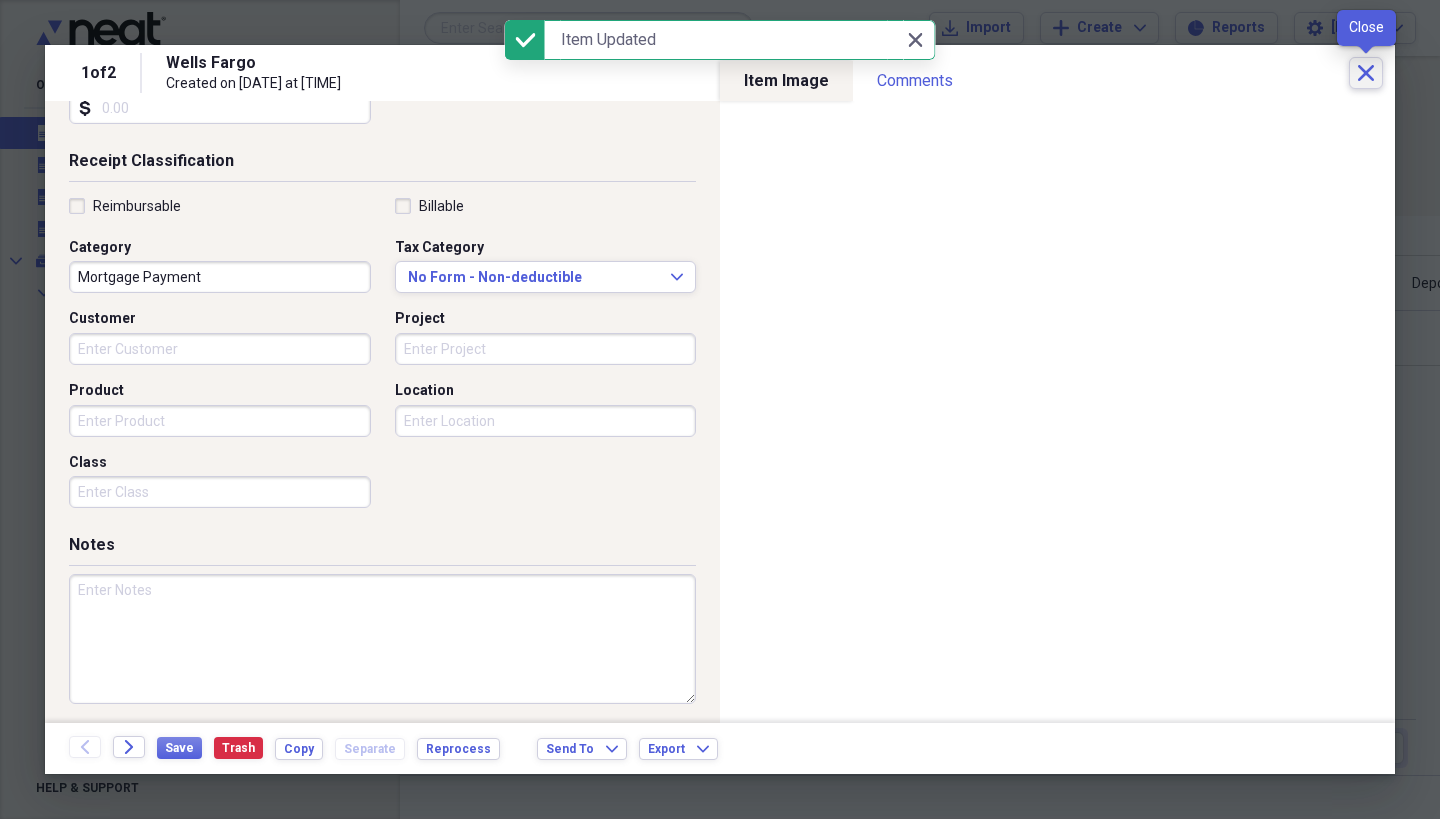 click on "Close" at bounding box center (1366, 73) 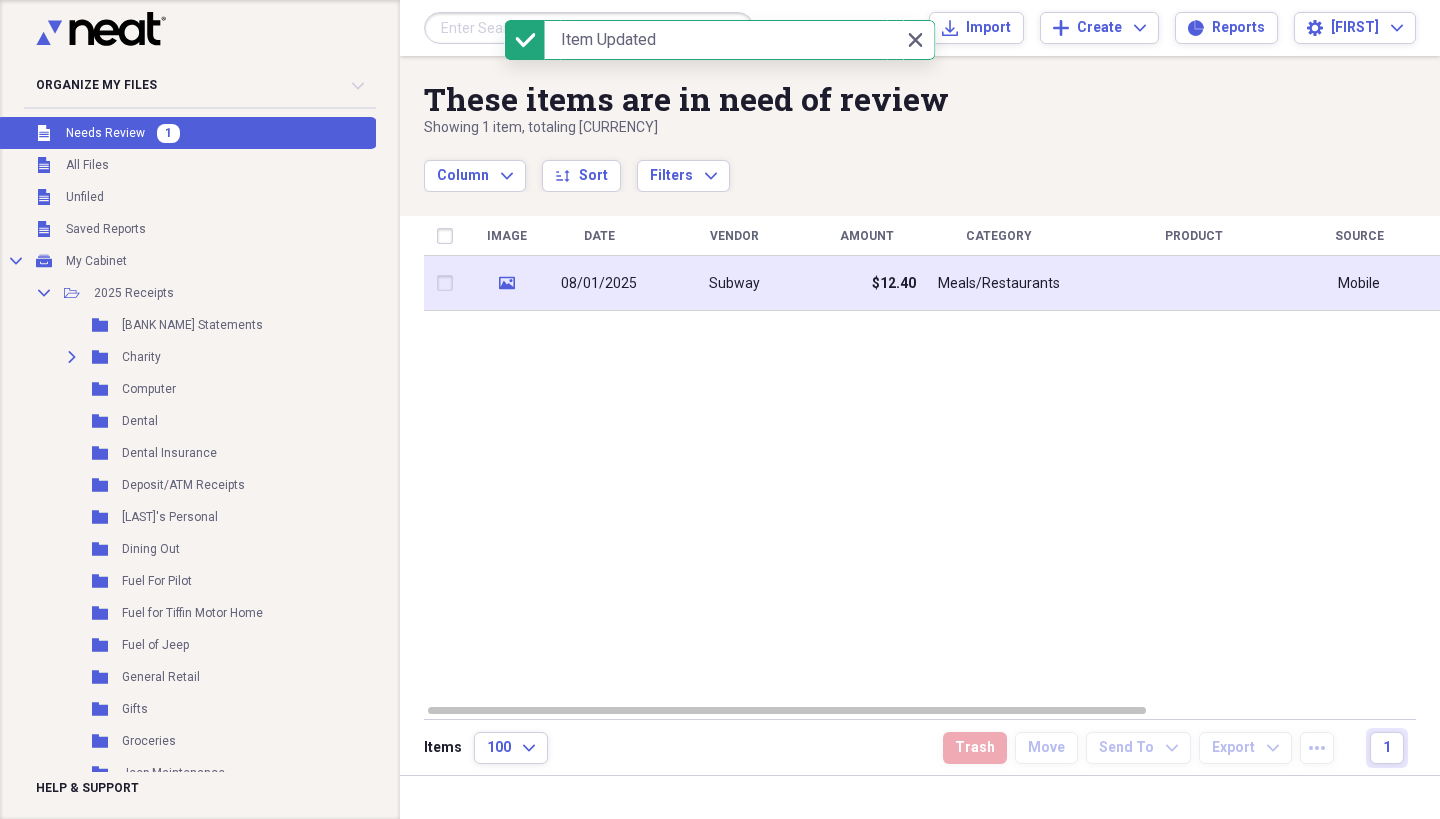 click on "Meals/Restaurants" at bounding box center [999, 284] 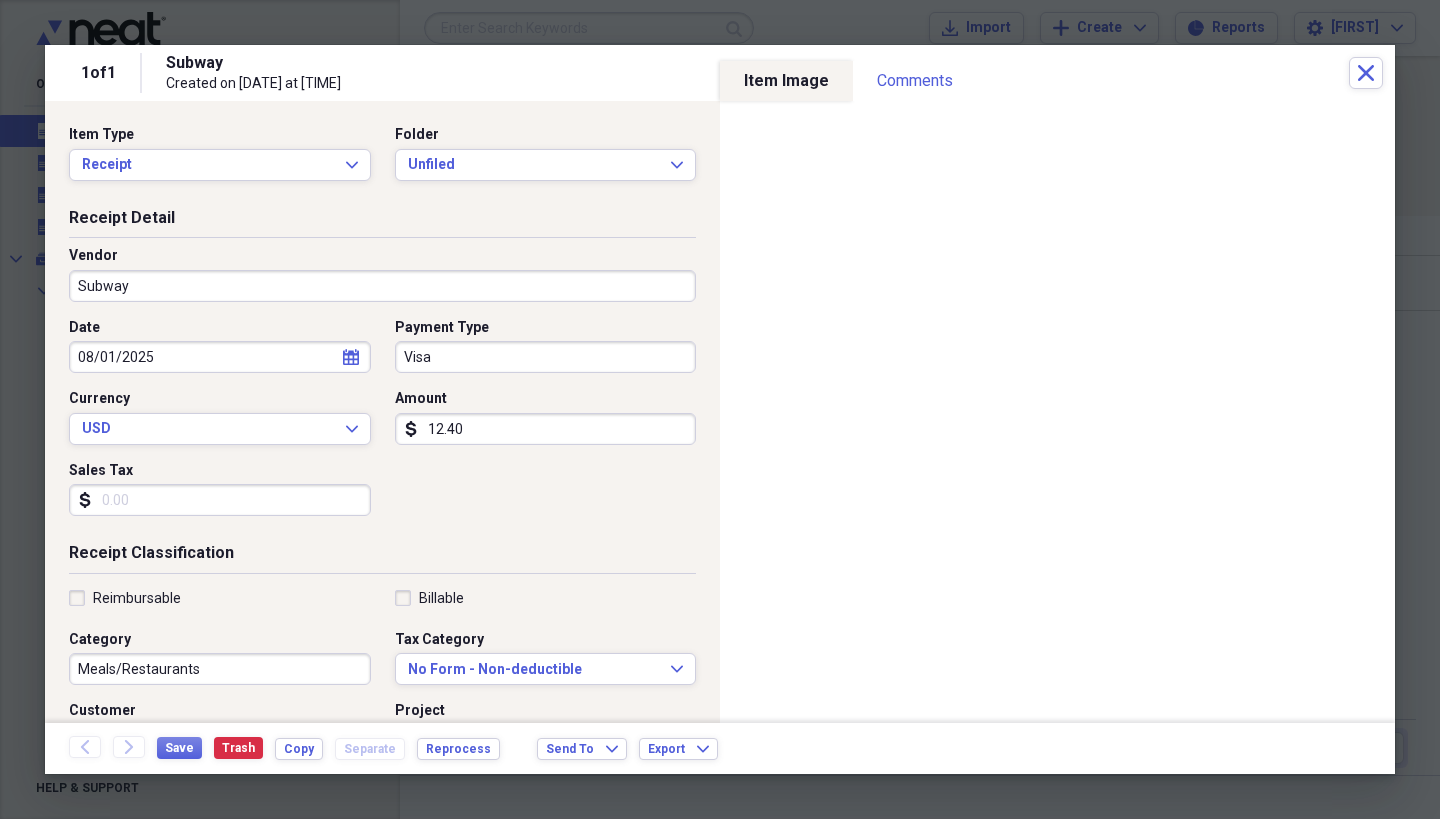 click on "Sales Tax" at bounding box center [220, 500] 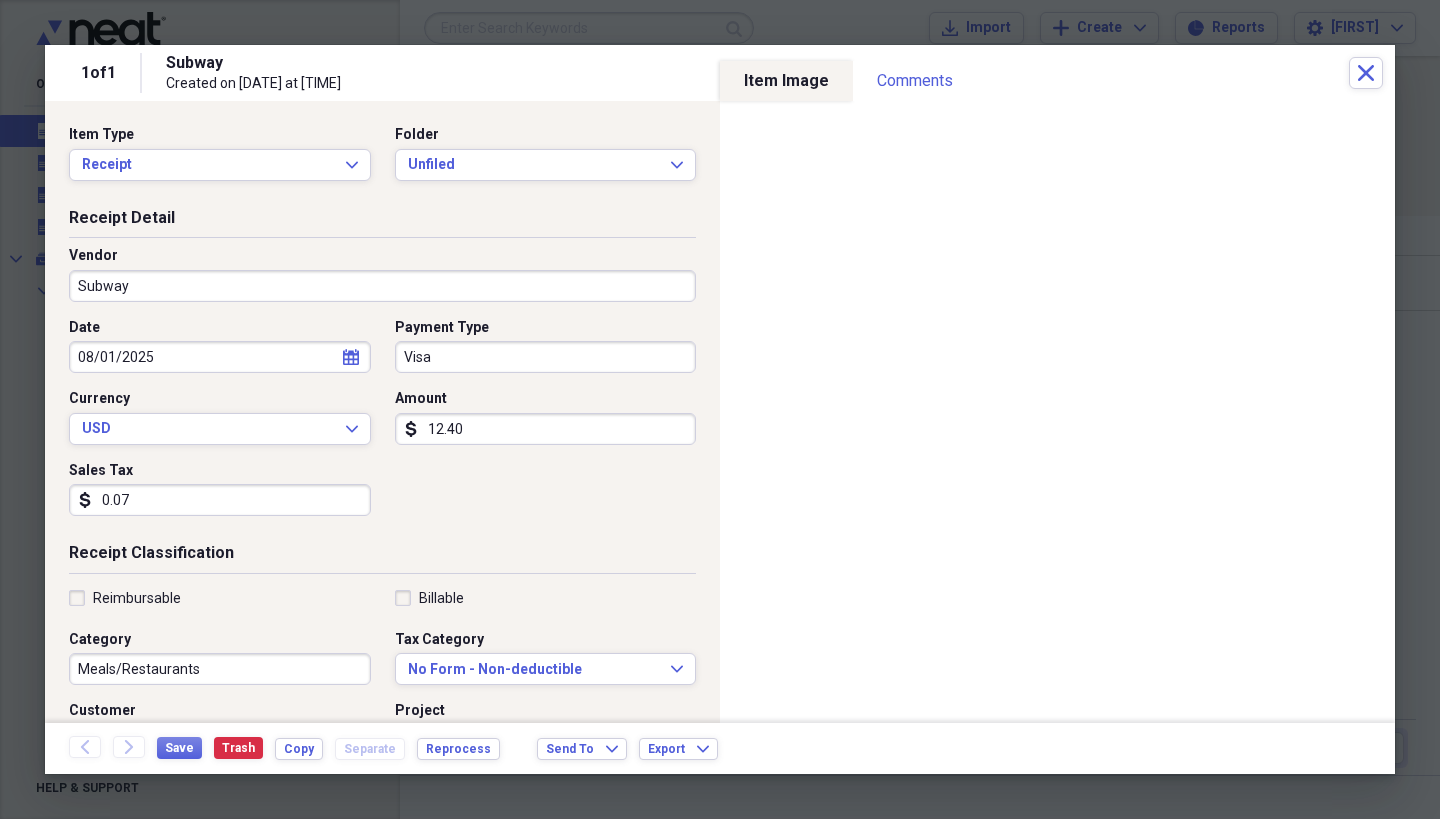 type on "0.74" 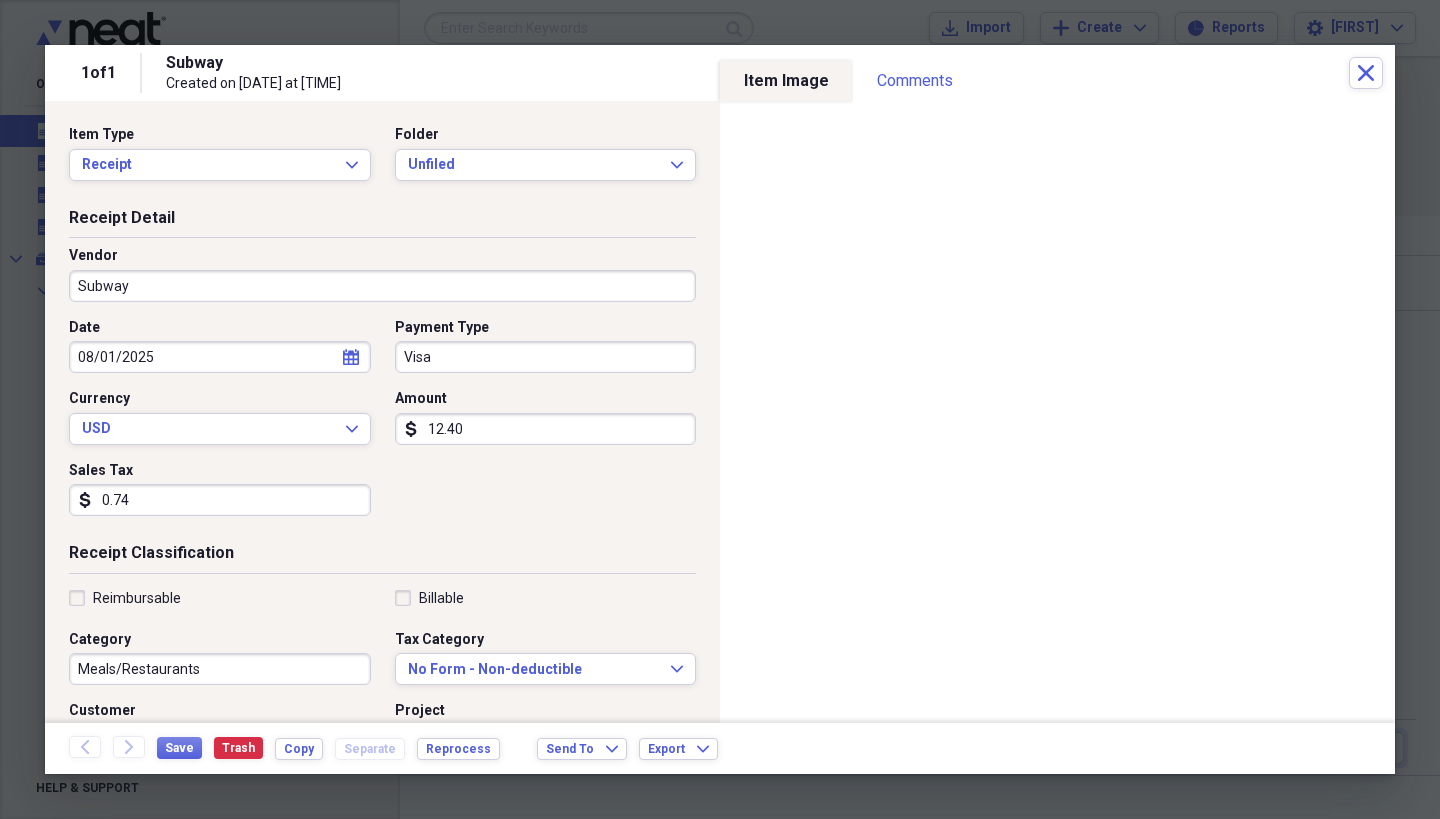 click on "Folder Unfiled Expand" at bounding box center (540, 153) 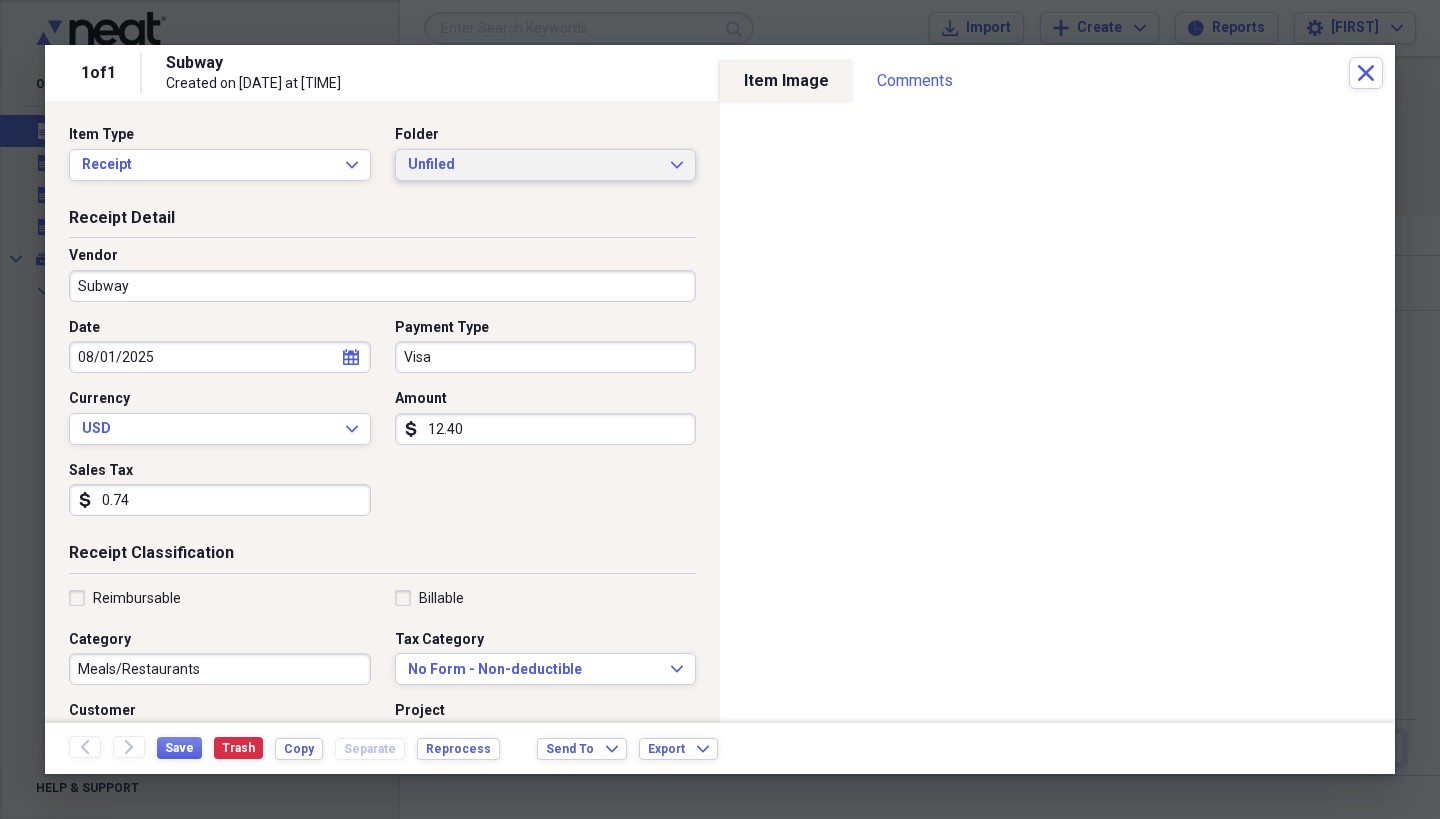 click on "Expand" 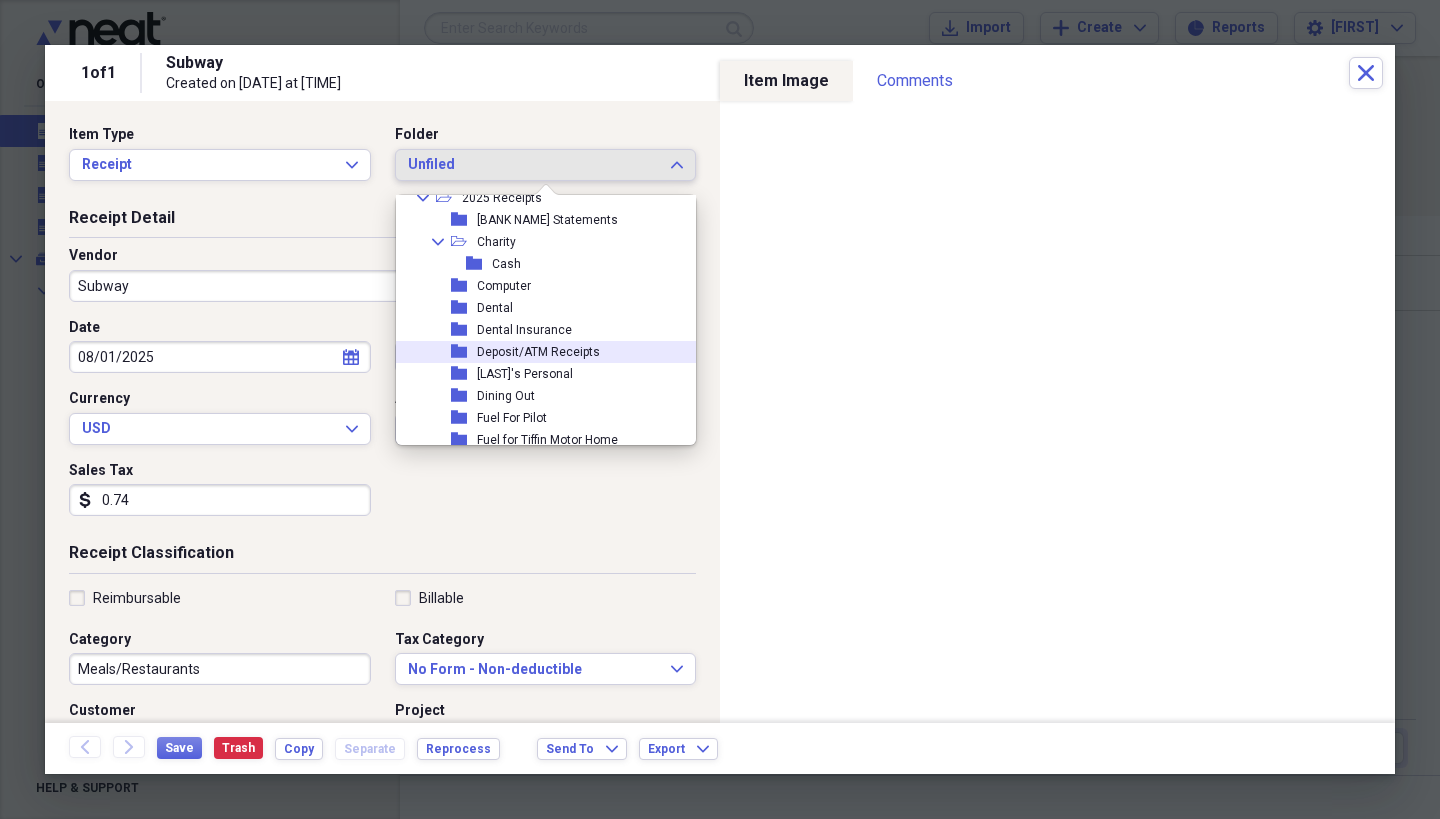 scroll, scrollTop: 55, scrollLeft: 0, axis: vertical 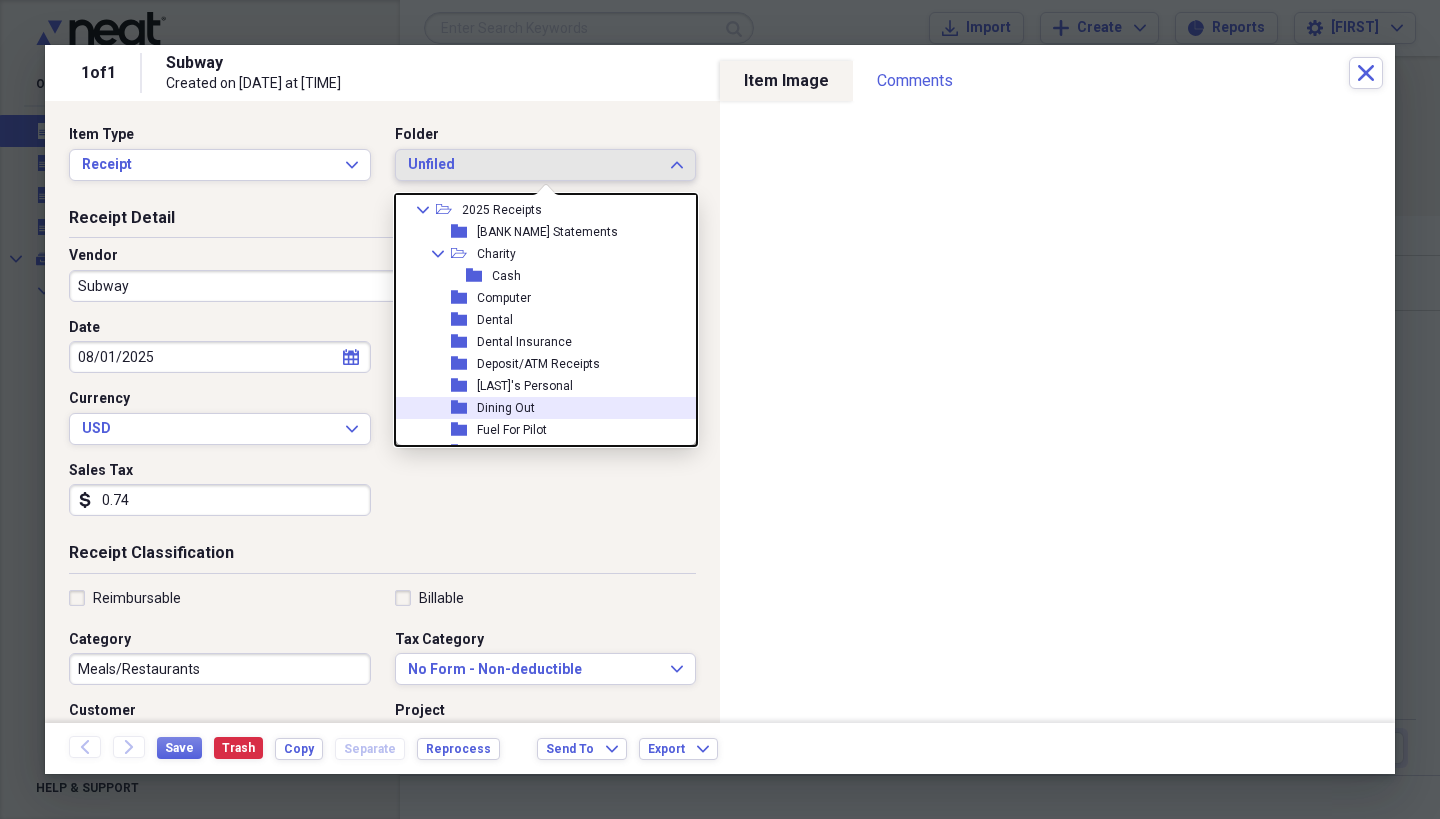 click on "Dining Out" at bounding box center (506, 408) 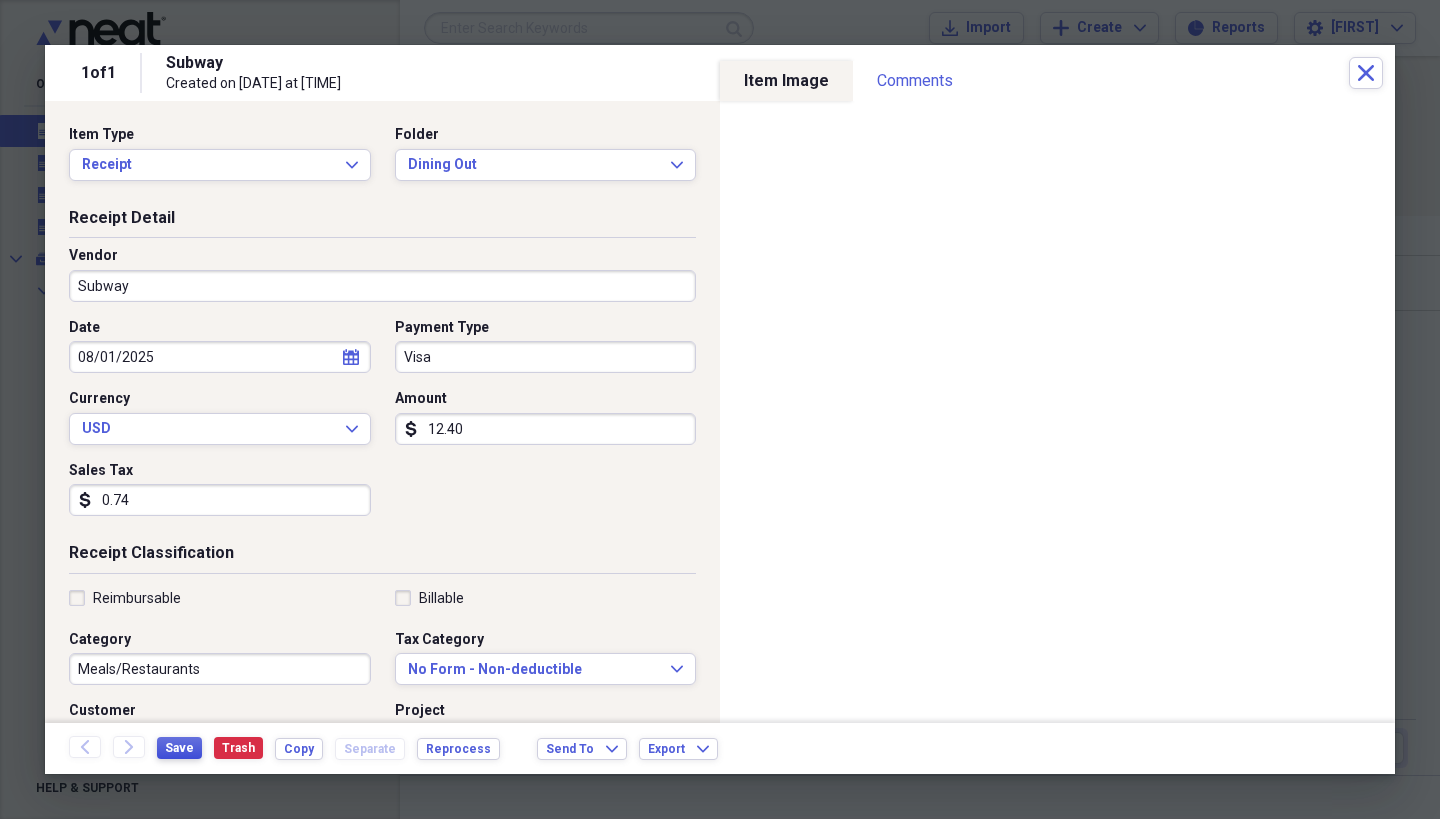 click on "Save" at bounding box center [179, 748] 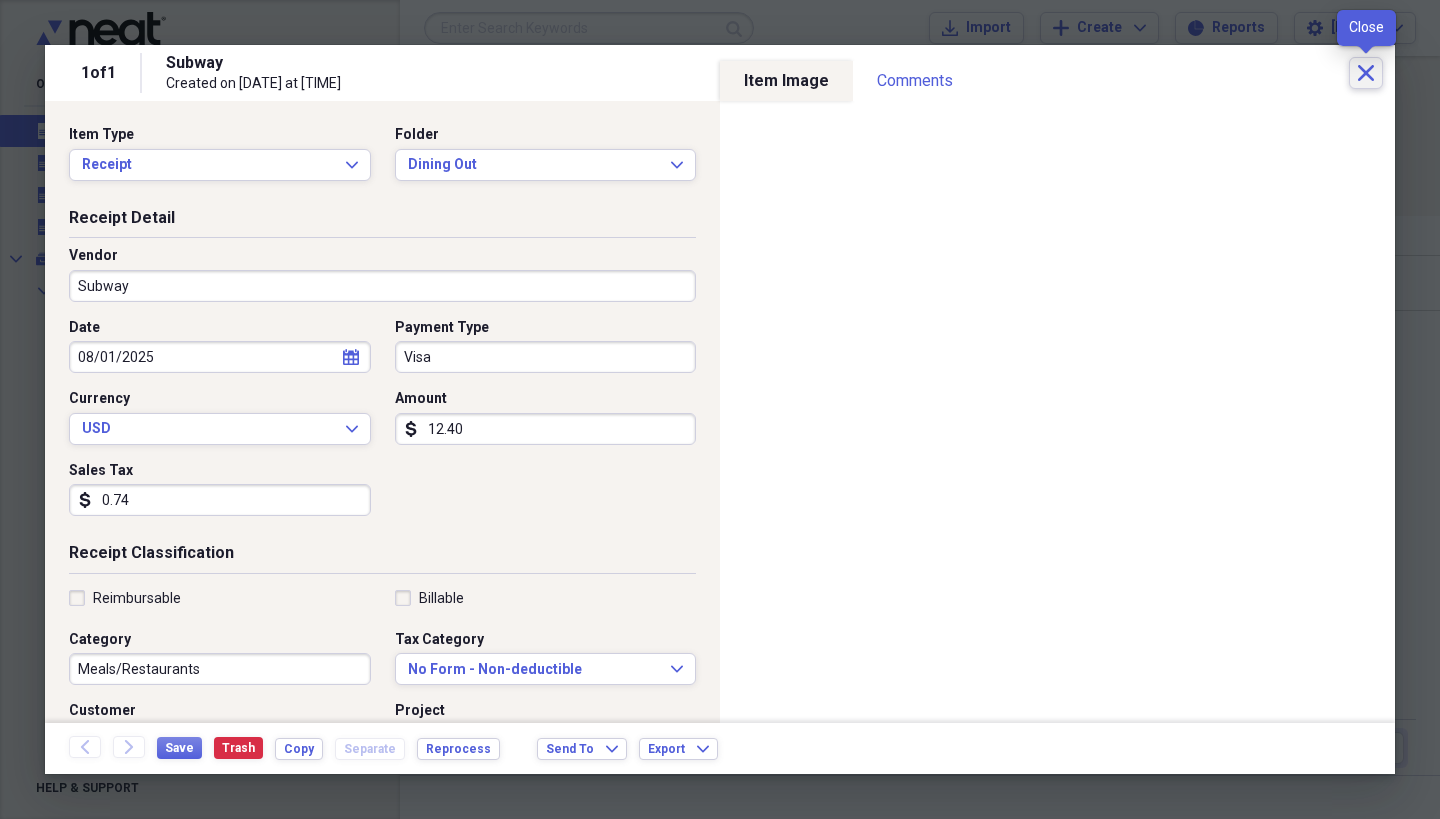 click 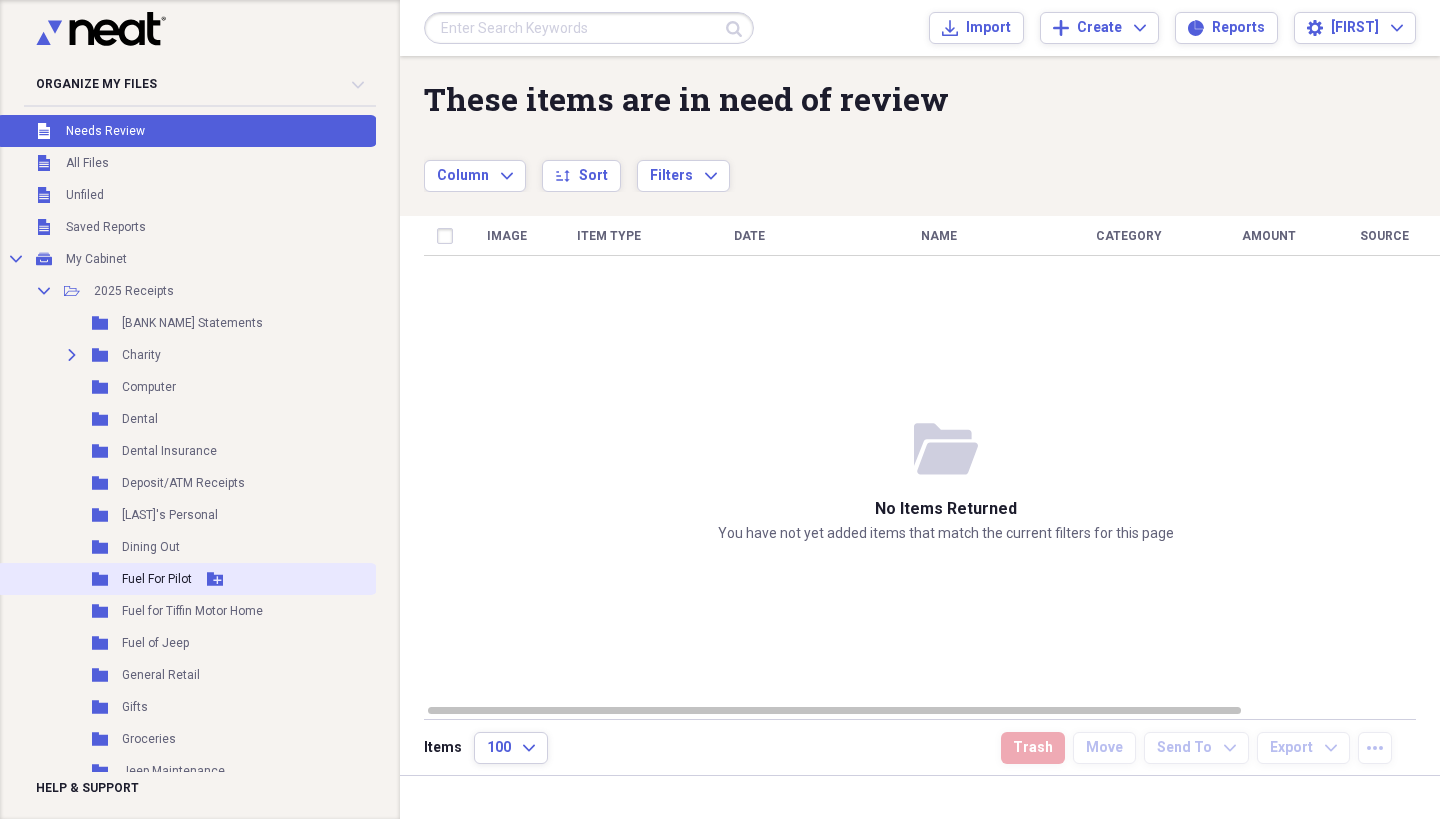 click on "Folder Fuel For Pilot Add Folder" at bounding box center [186, 579] 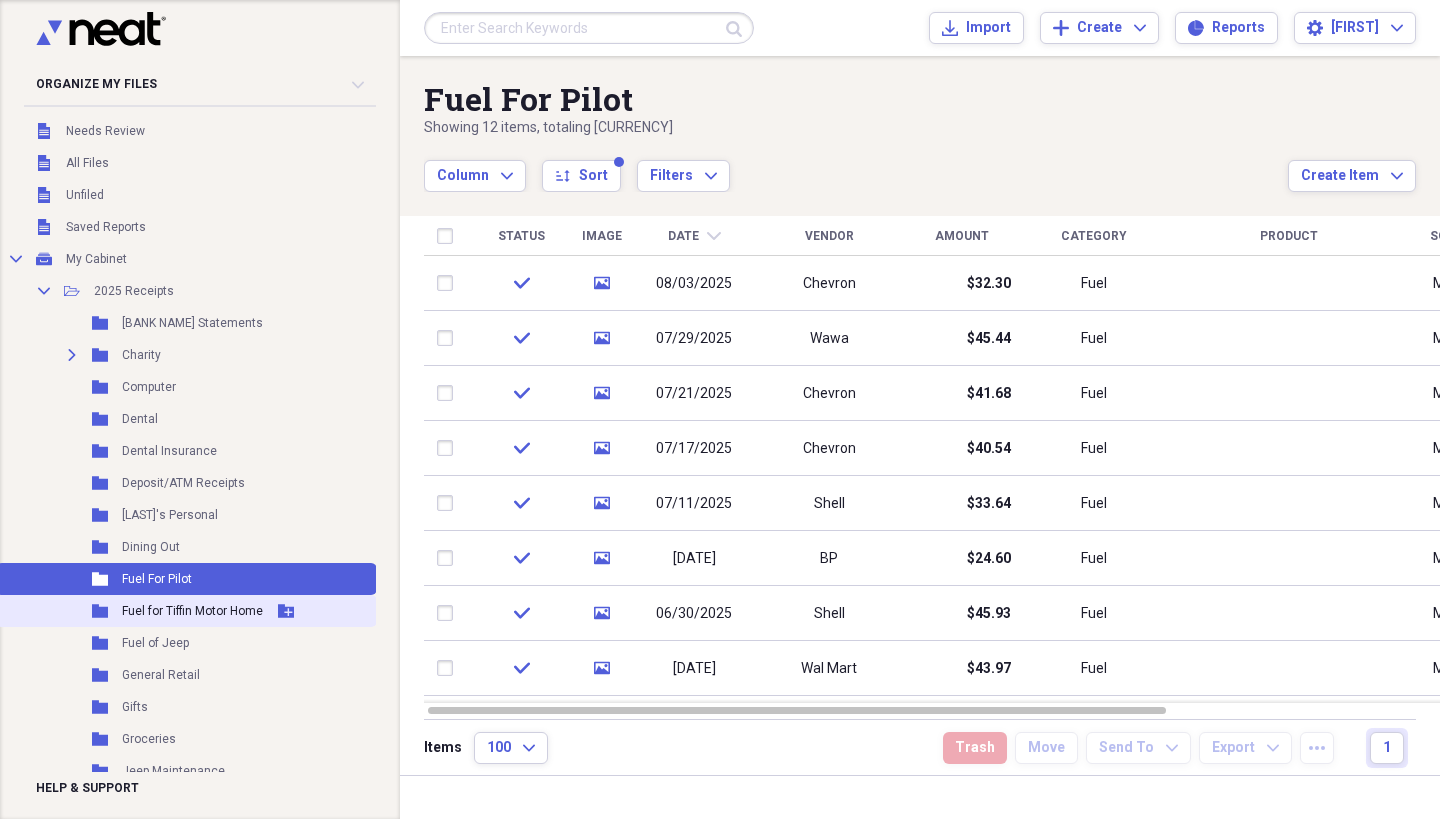 click on "Fuel for Tiffin Motor Home" at bounding box center (192, 611) 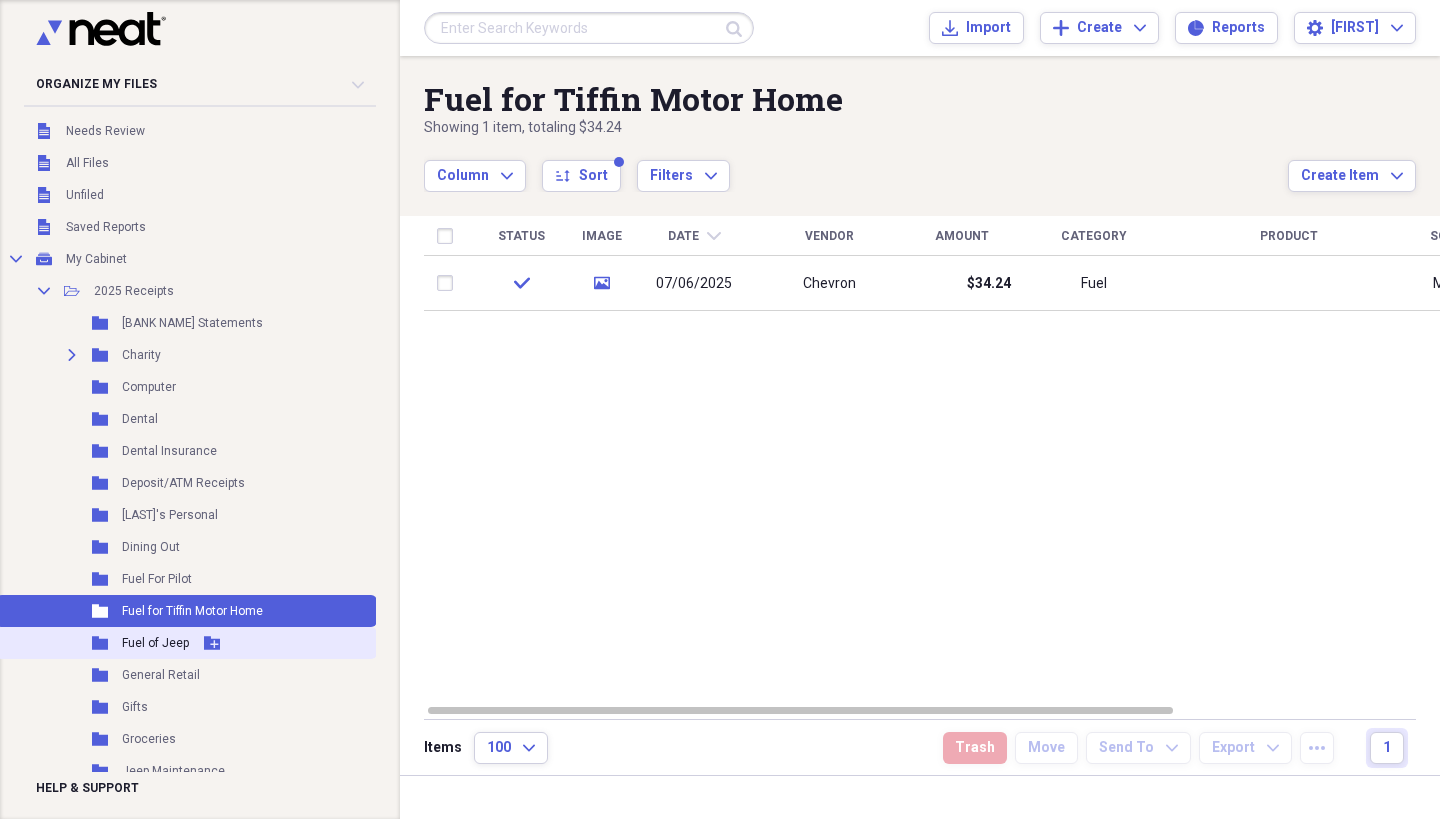 click on "Fuel of Jeep" at bounding box center [155, 643] 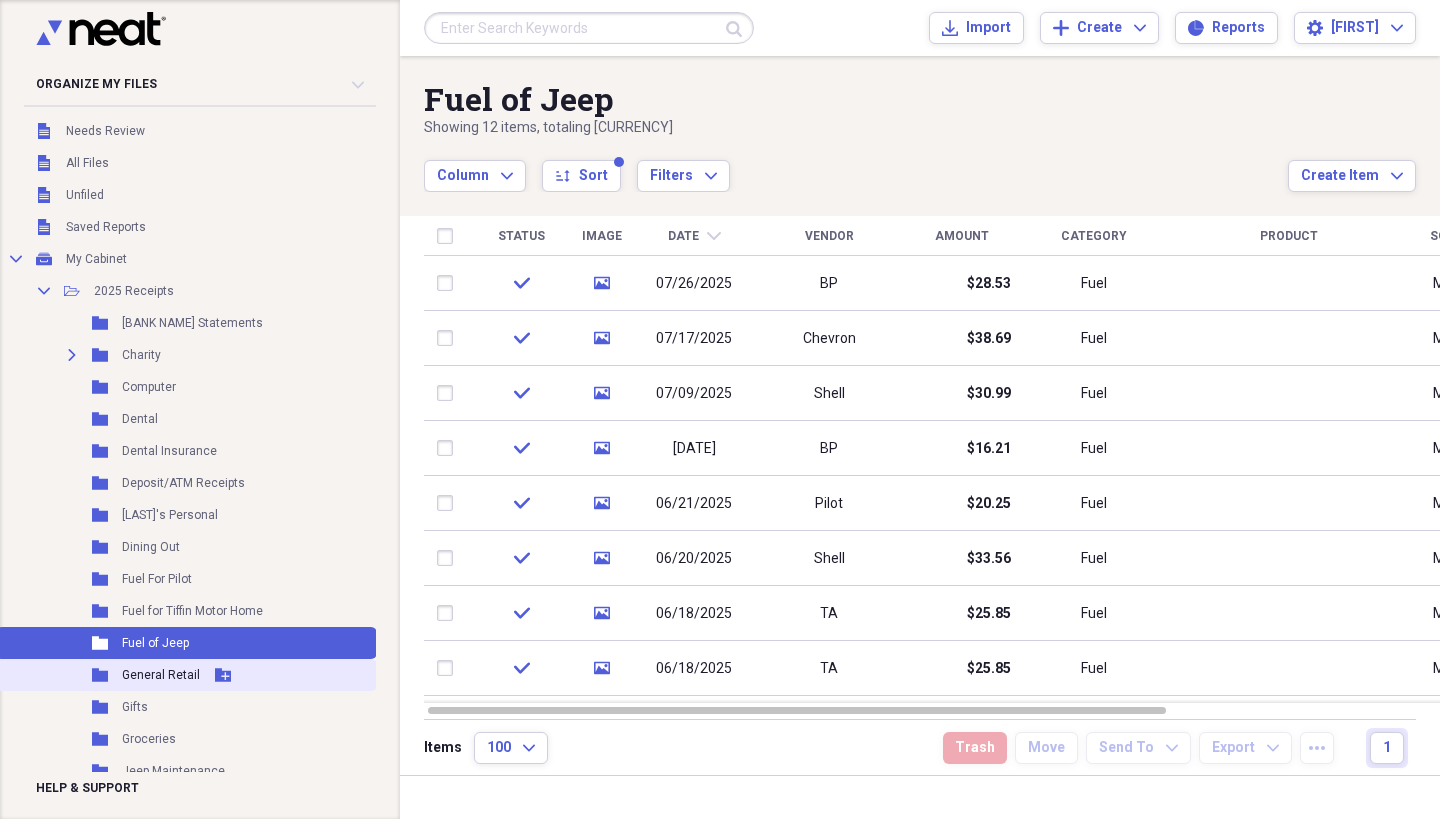 click on "General Retail" at bounding box center [161, 675] 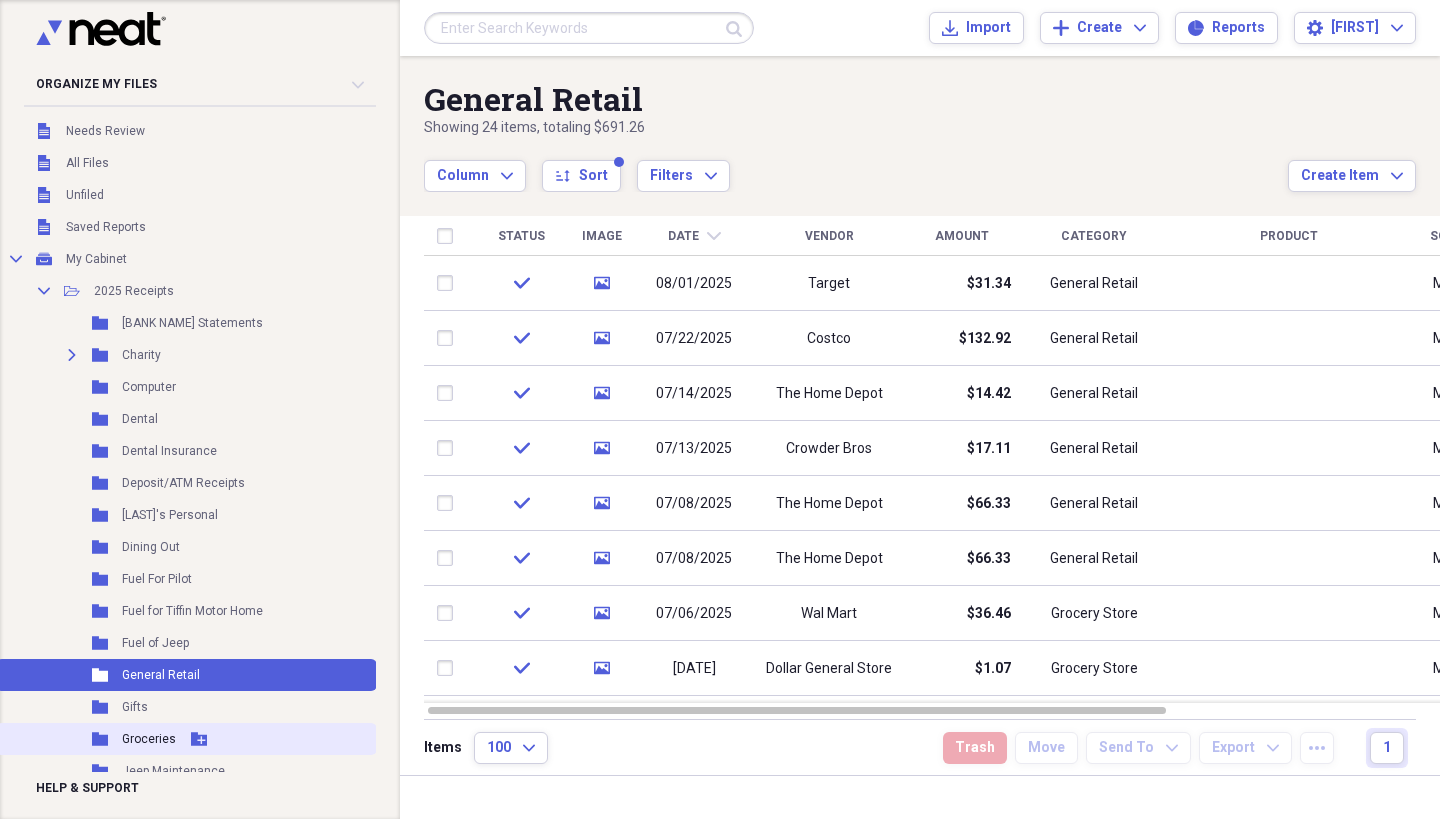 click on "Folder Groceries Add Folder" at bounding box center [186, 739] 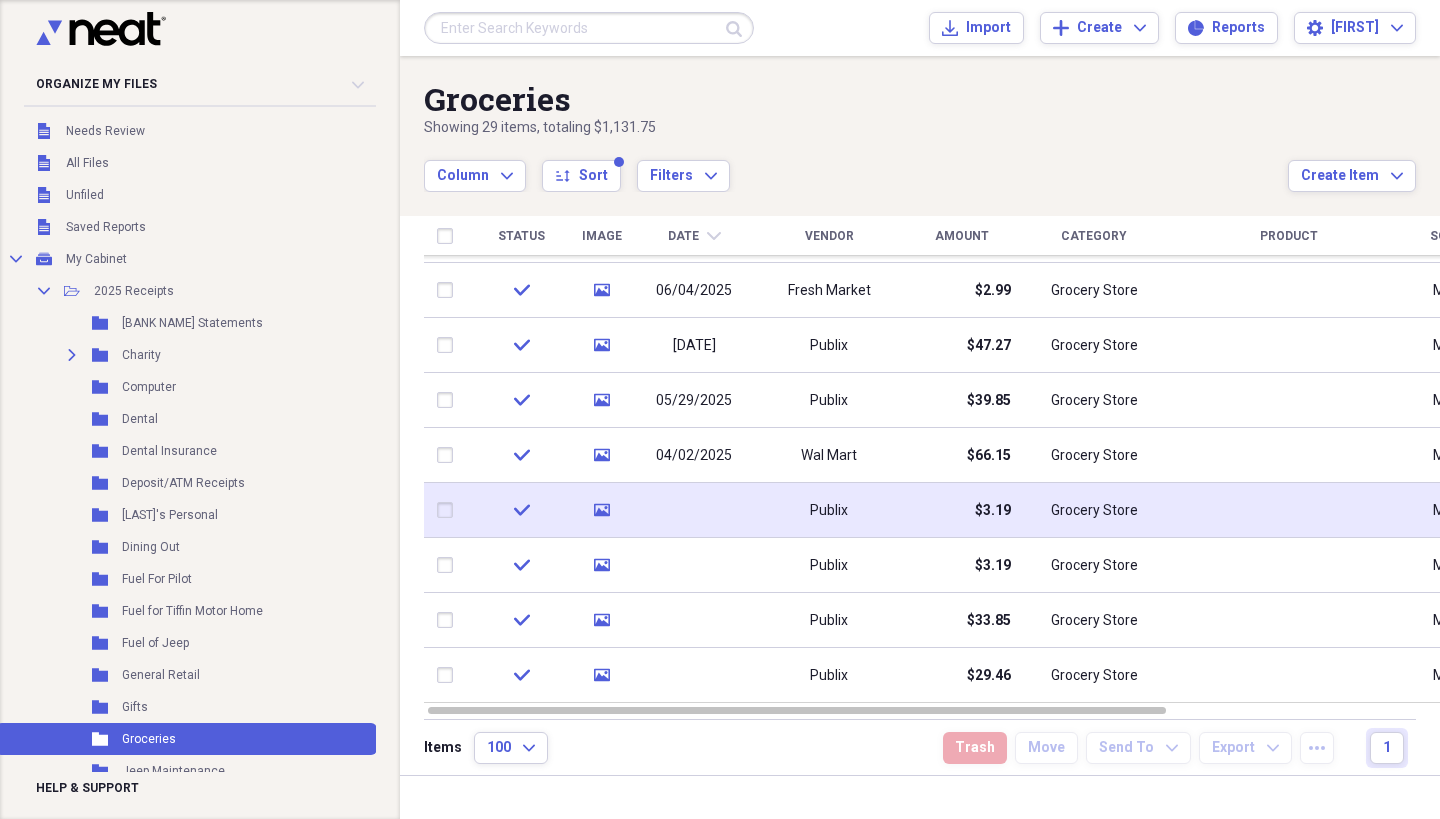 click at bounding box center (694, 510) 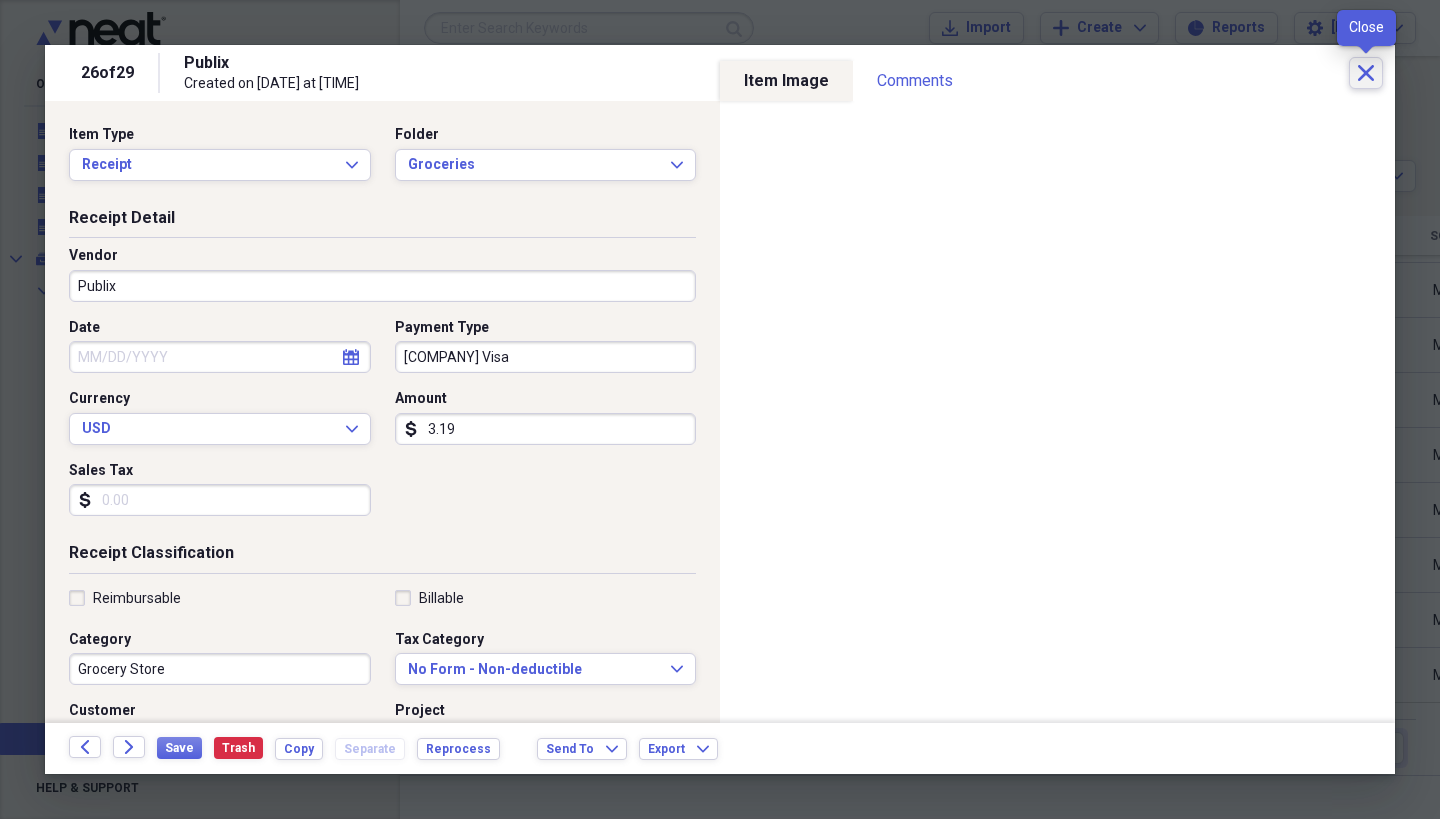 click on "Close" 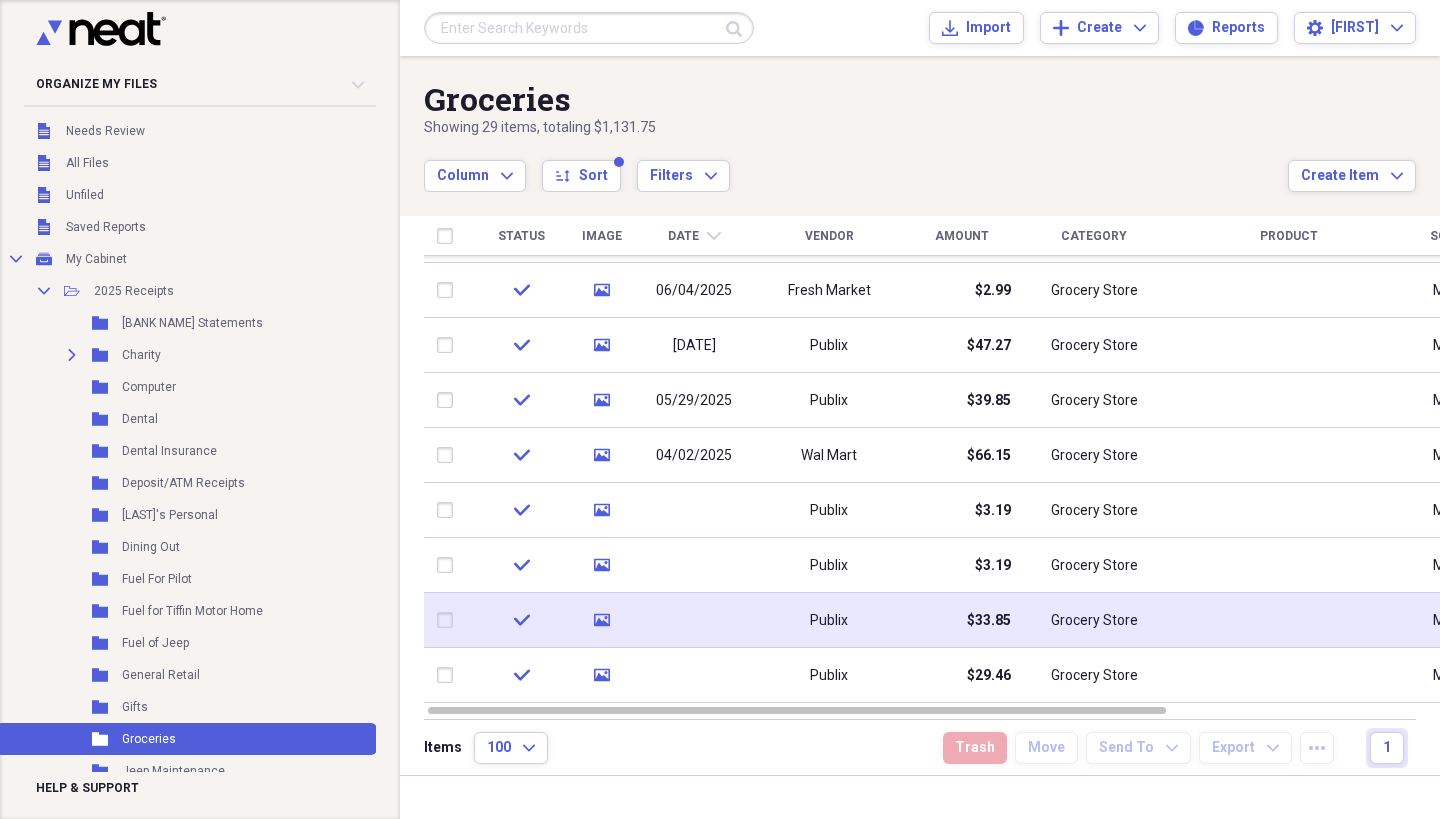 click at bounding box center (694, 620) 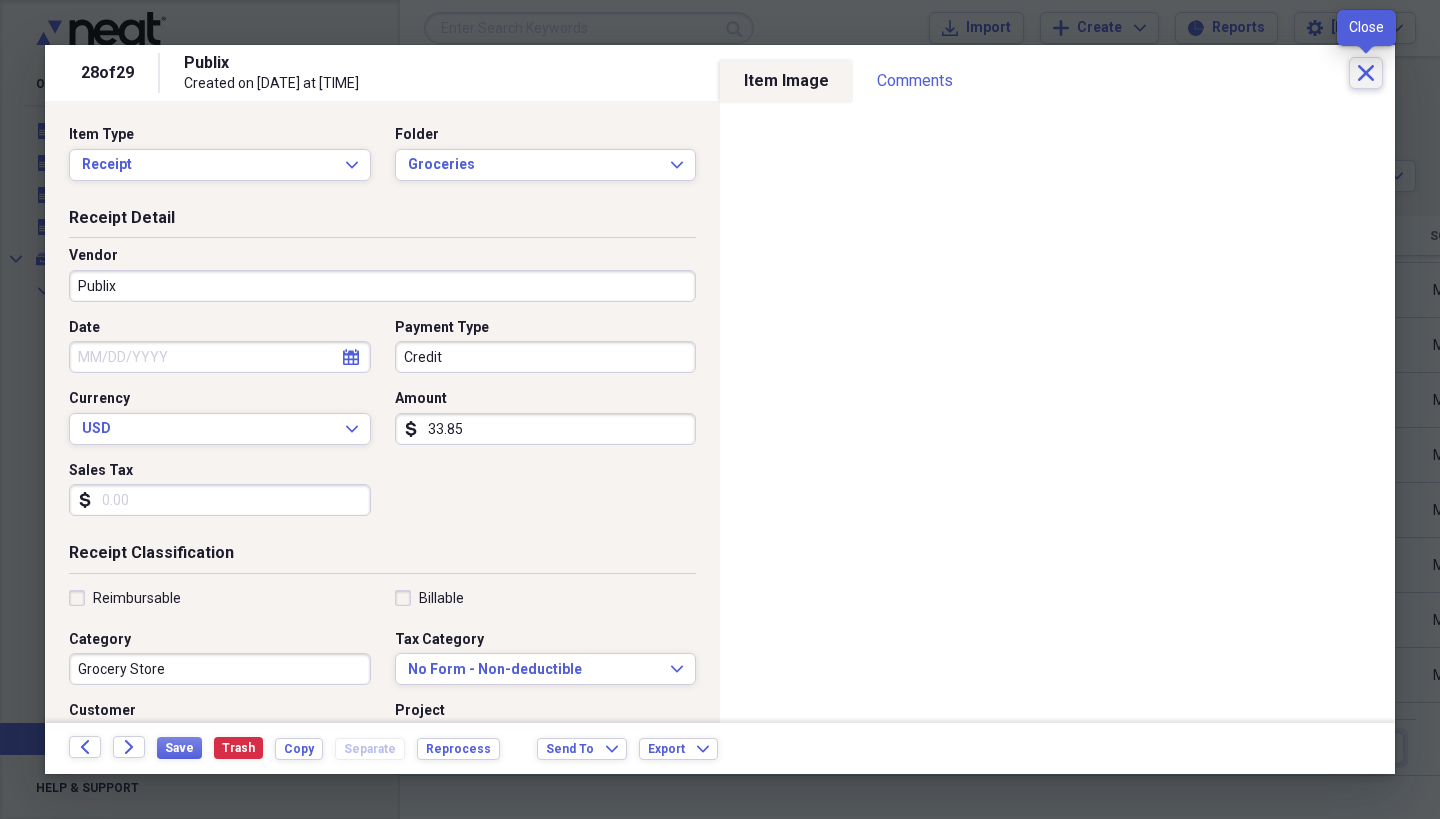 click 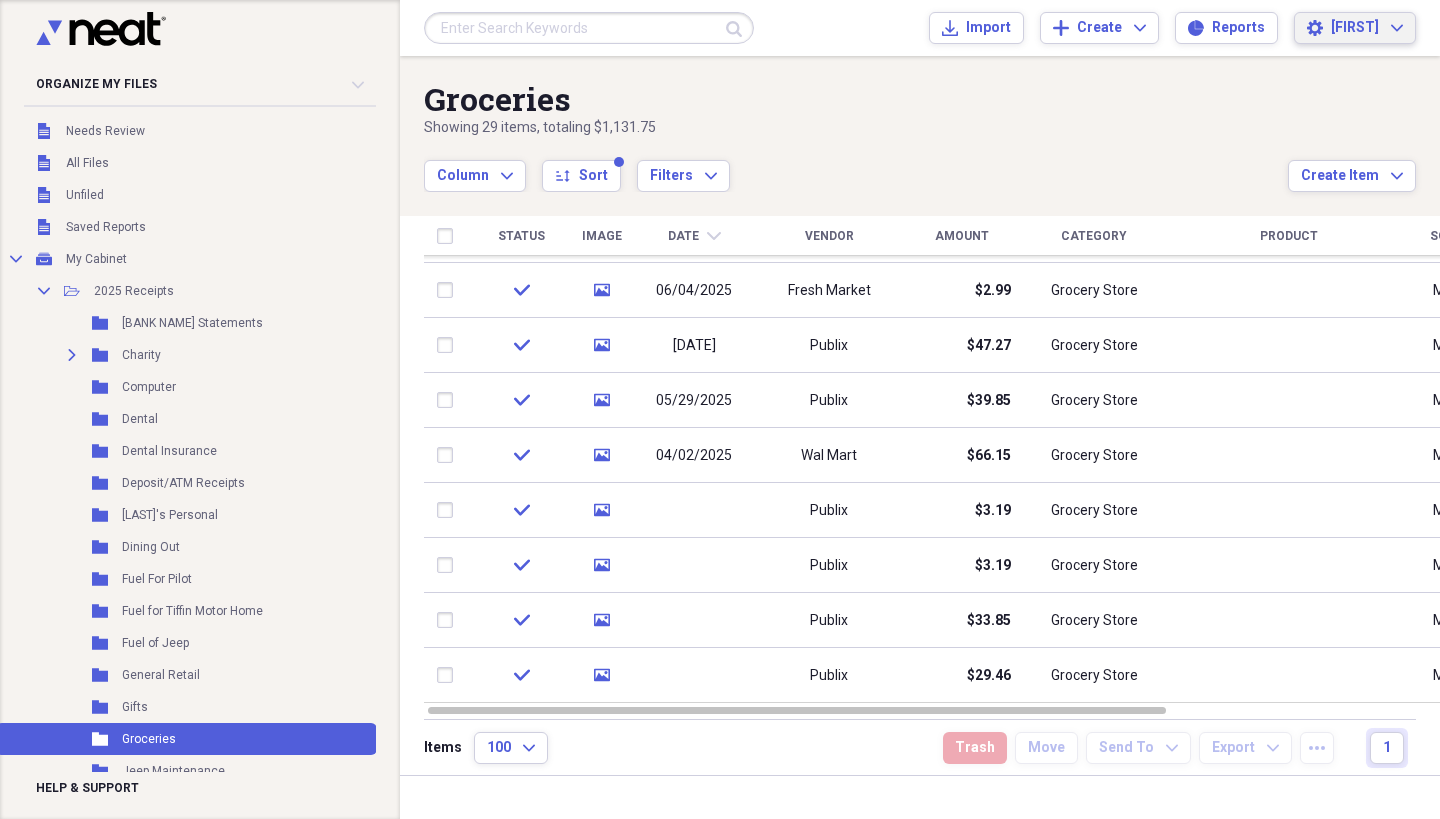 click on "Expand" 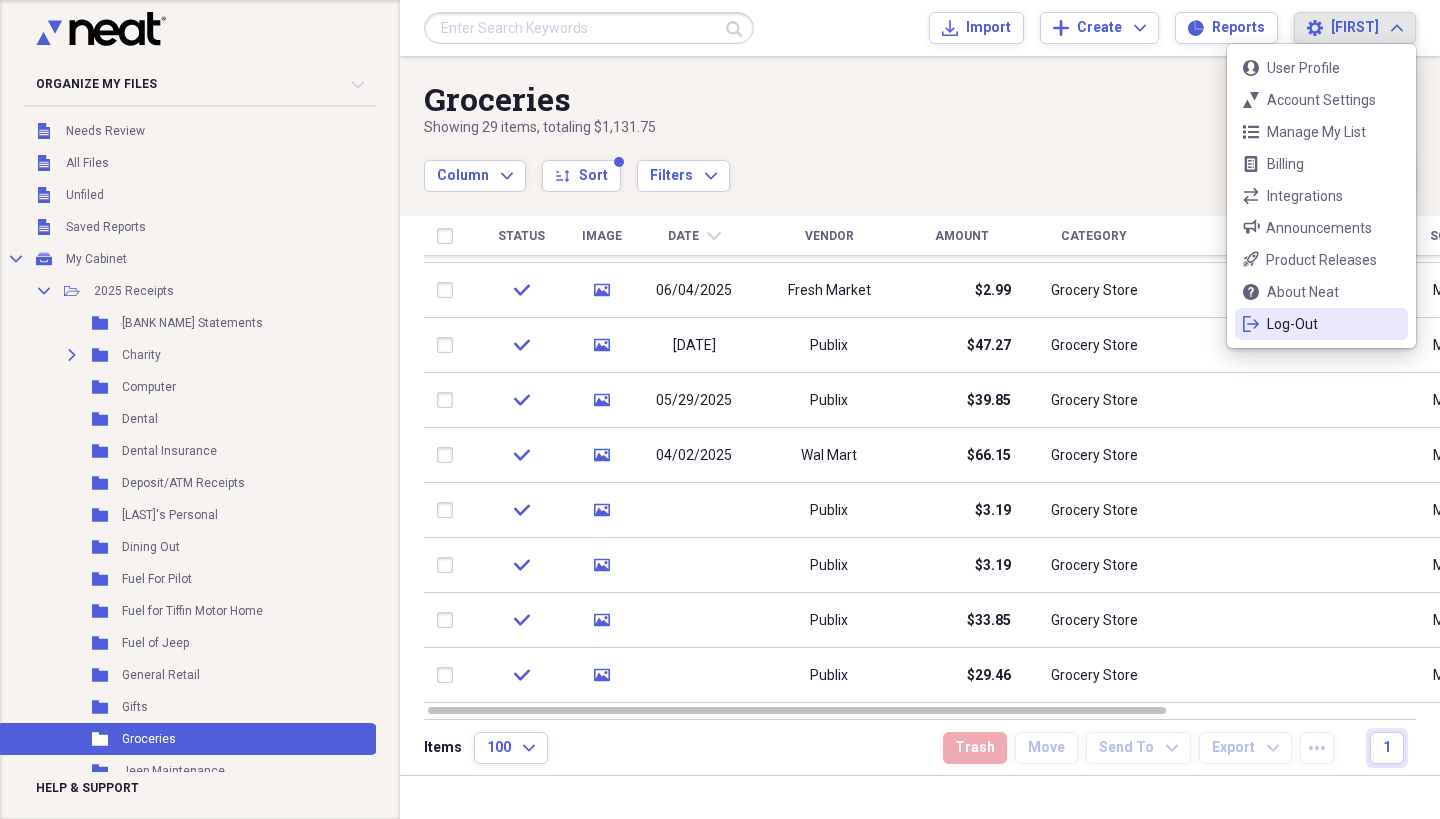 click on "Log-Out" at bounding box center (1321, 324) 